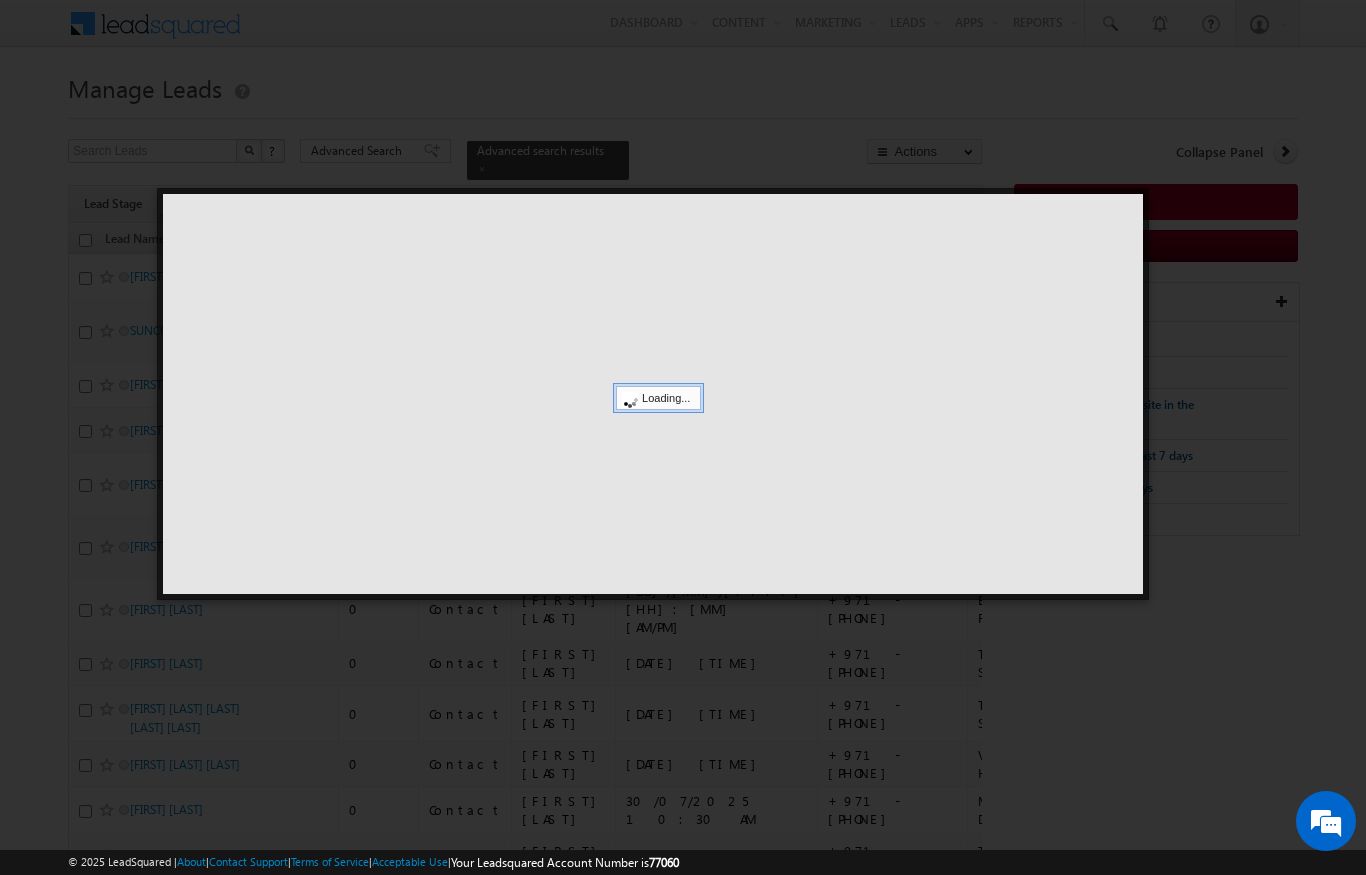 scroll, scrollTop: 0, scrollLeft: 0, axis: both 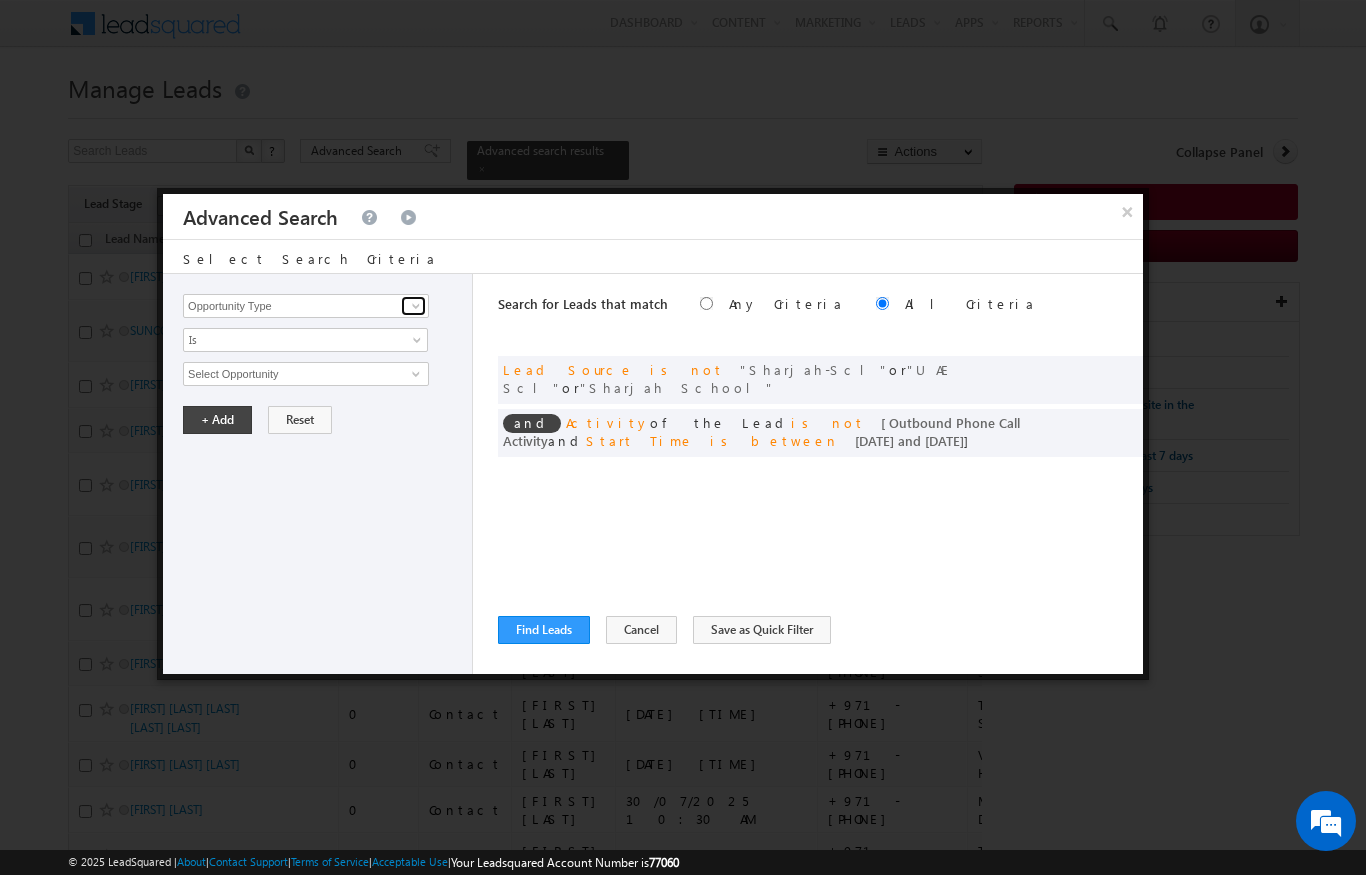 click at bounding box center (416, 306) 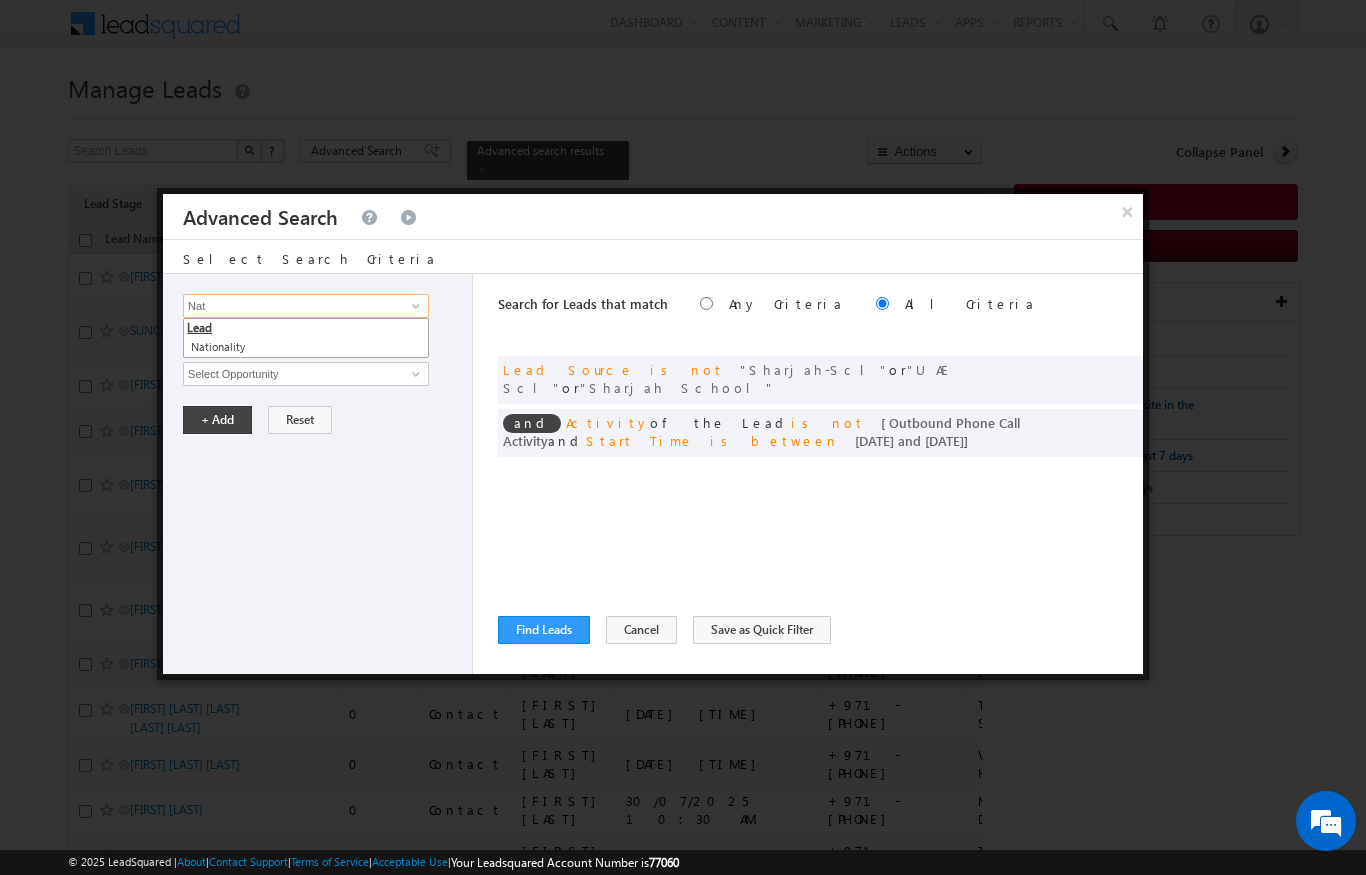 click on "Lead" at bounding box center (306, 328) 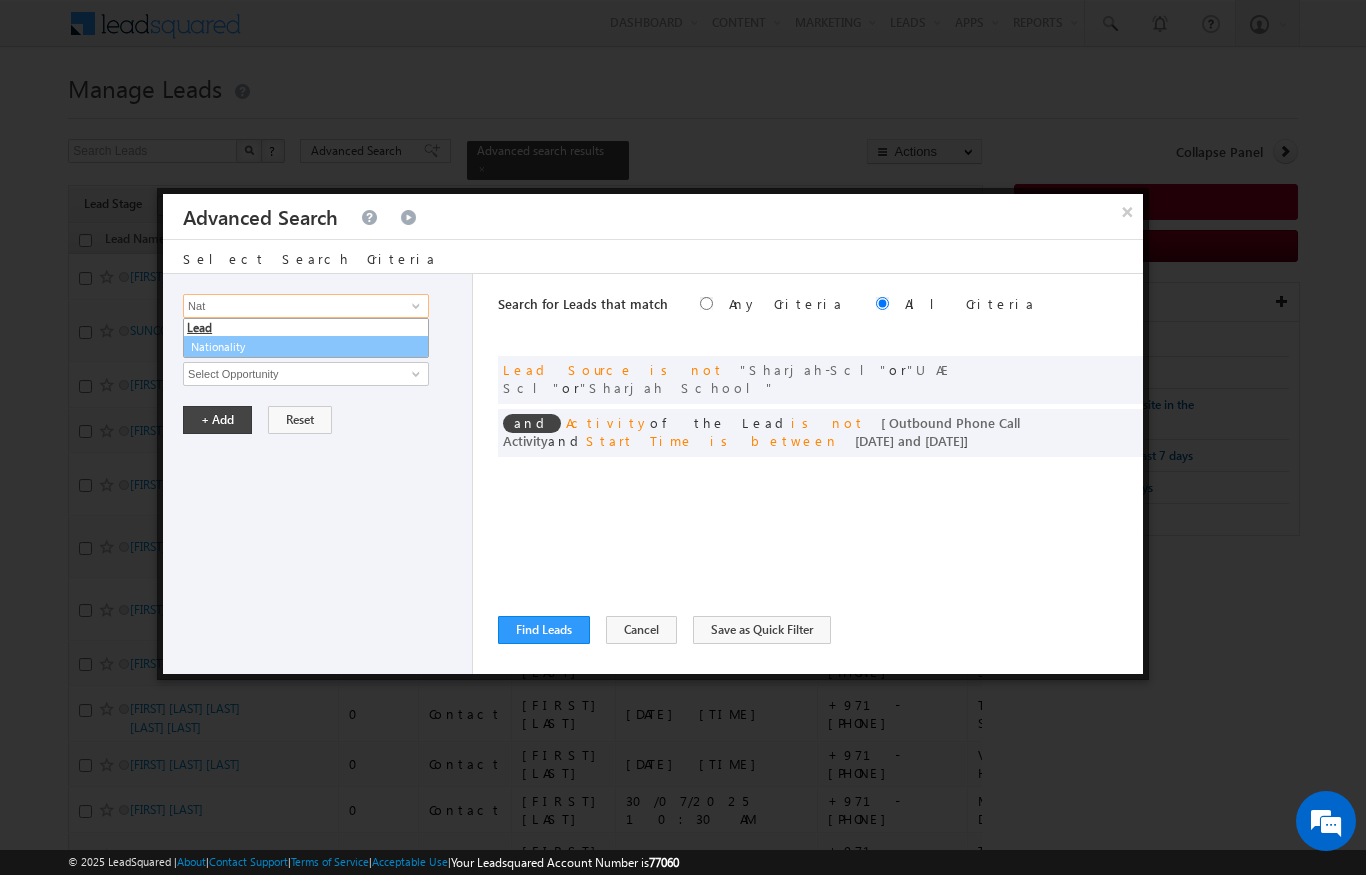 click on "Nationality" at bounding box center (306, 347) 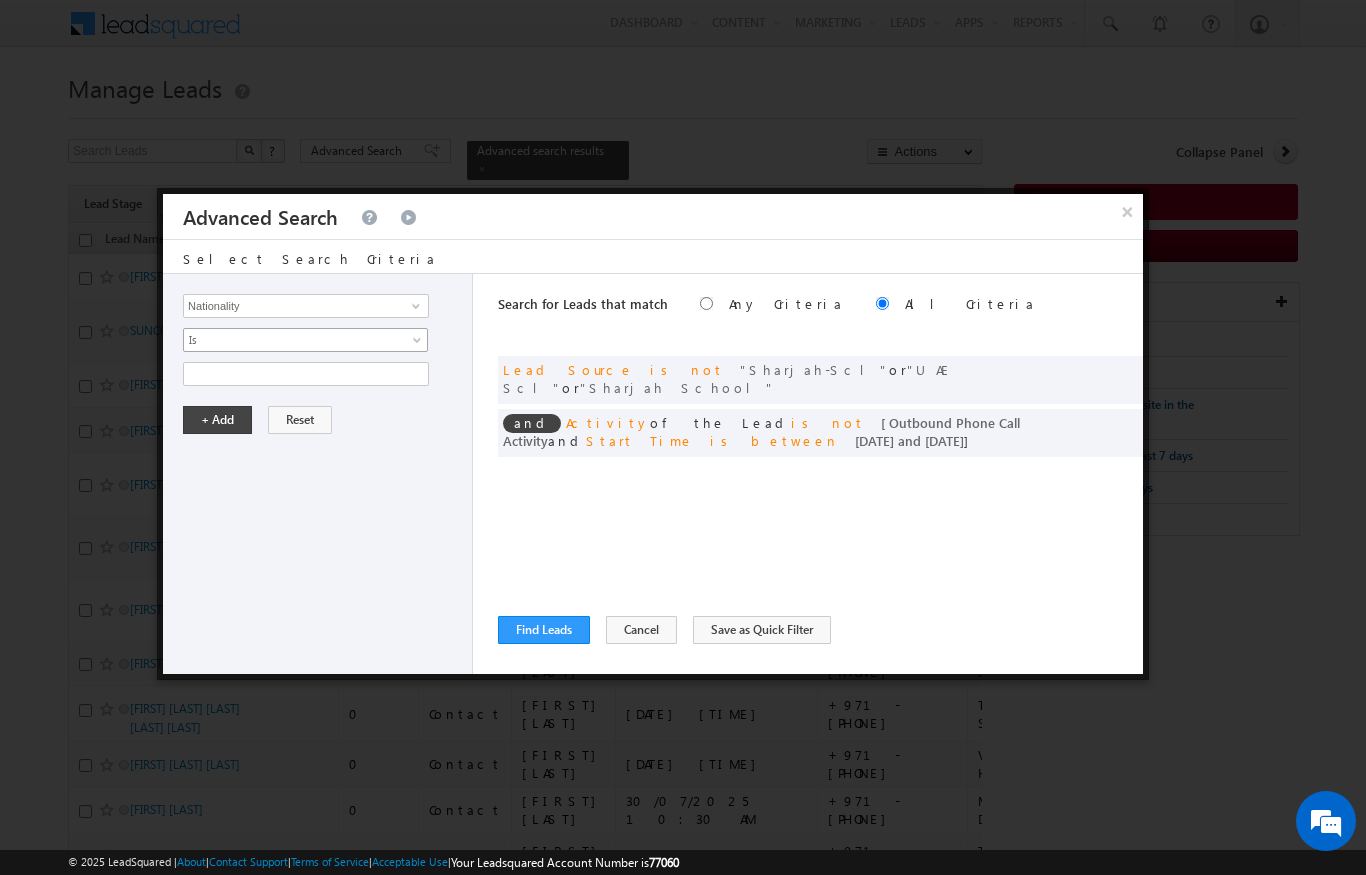 click on "Is" at bounding box center [292, 340] 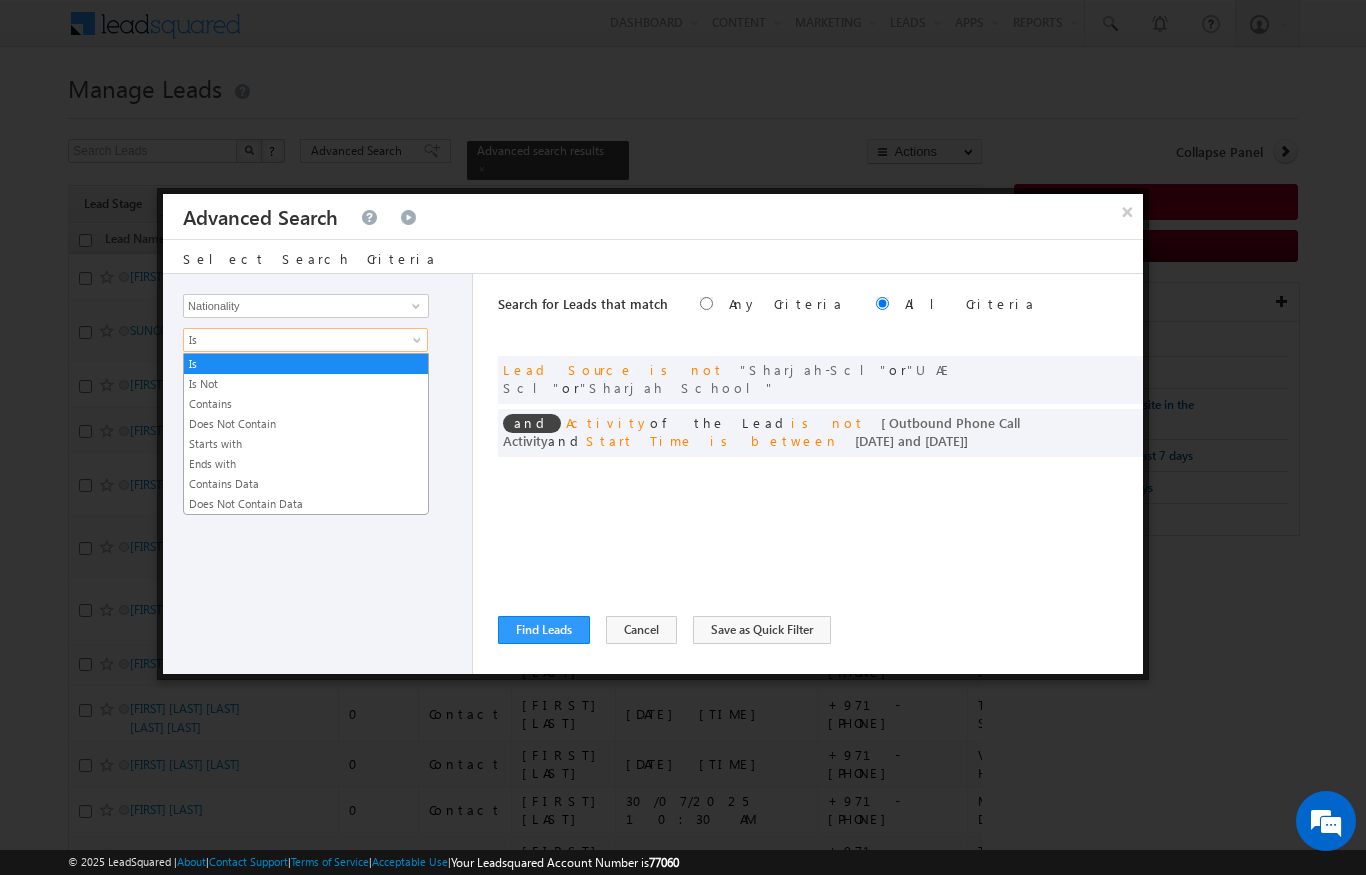 click on "Contains" at bounding box center (306, 404) 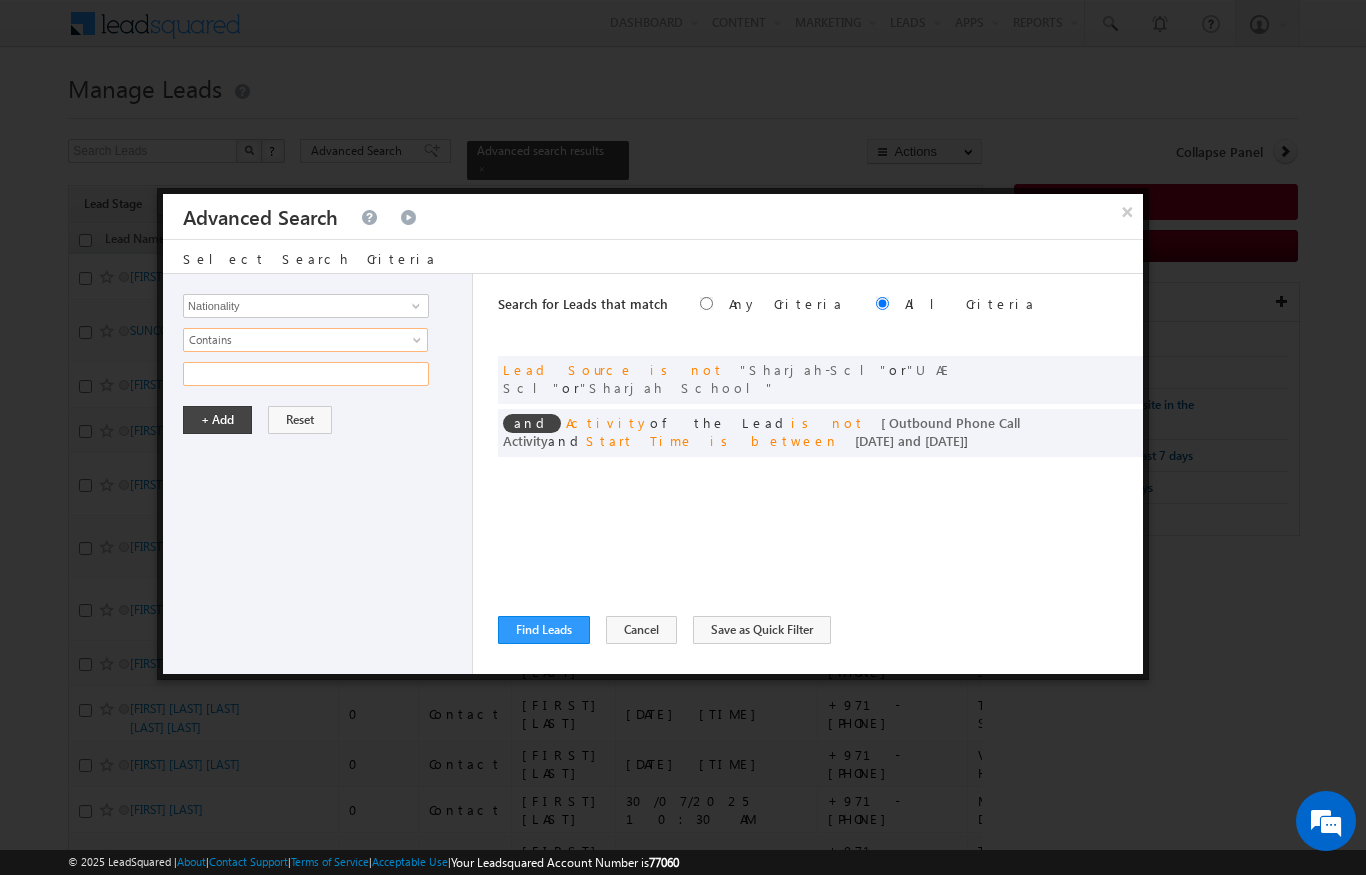 click at bounding box center [306, 374] 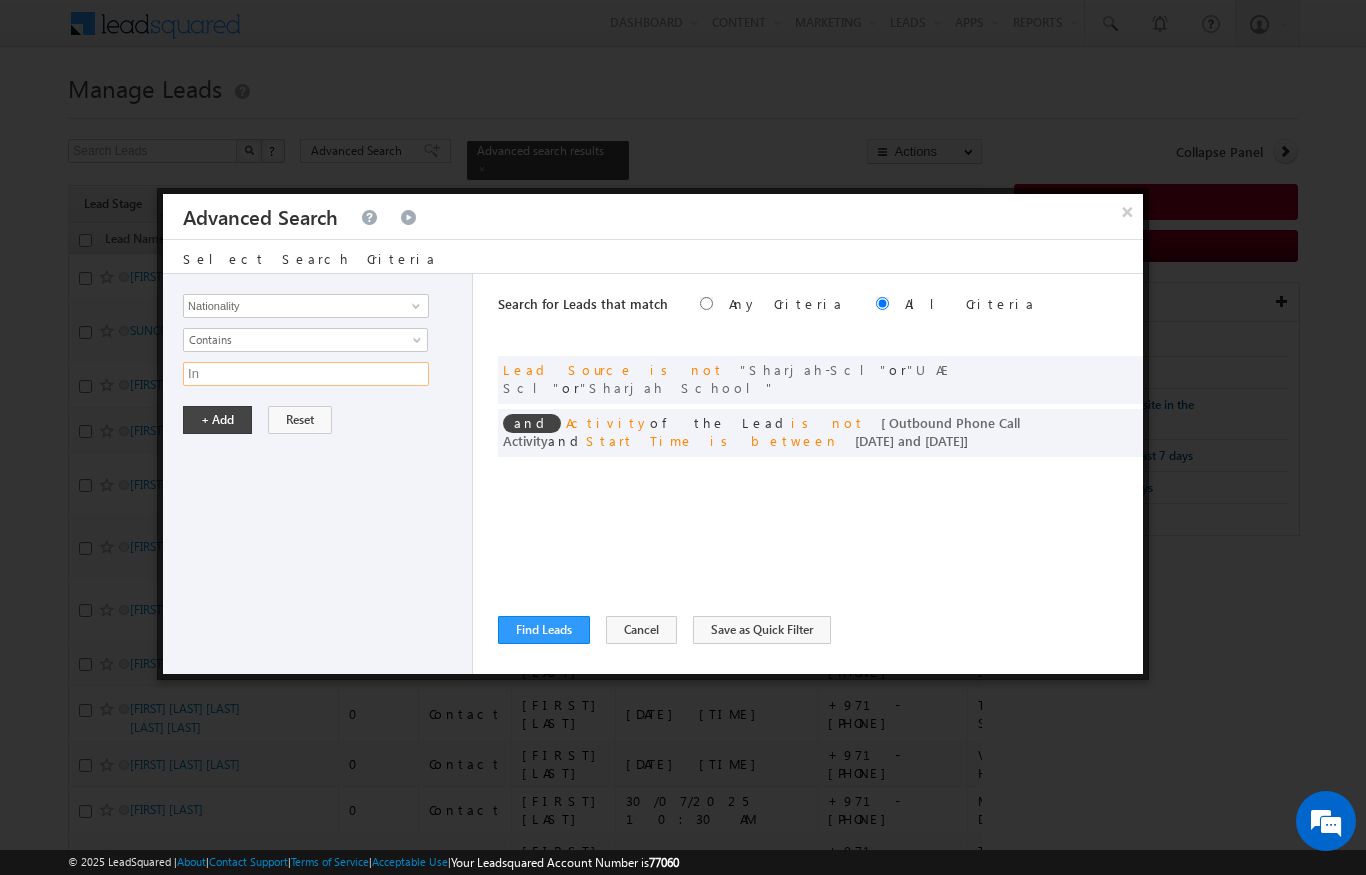 type on "Ind" 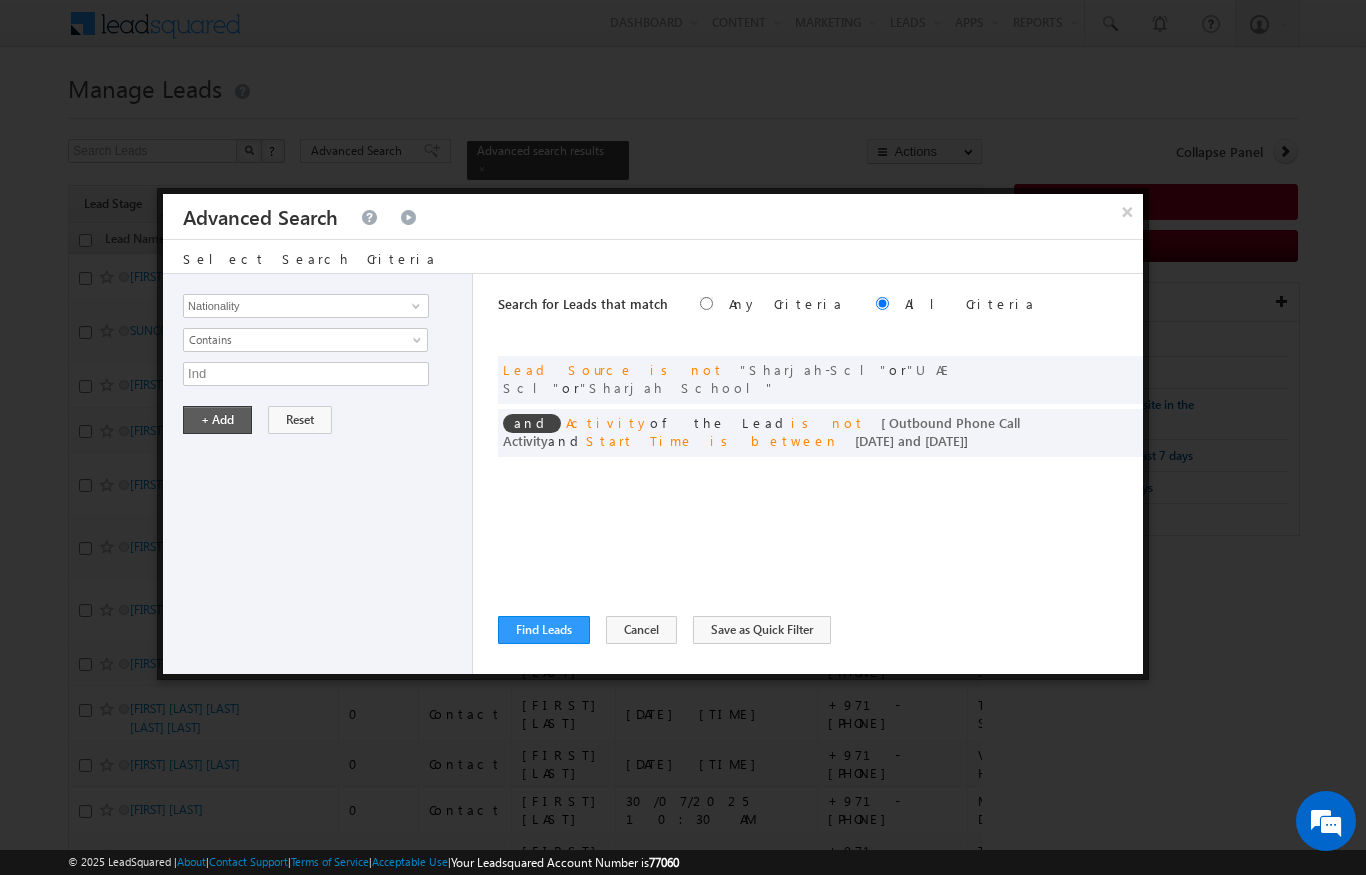 click on "+ Add" at bounding box center [217, 420] 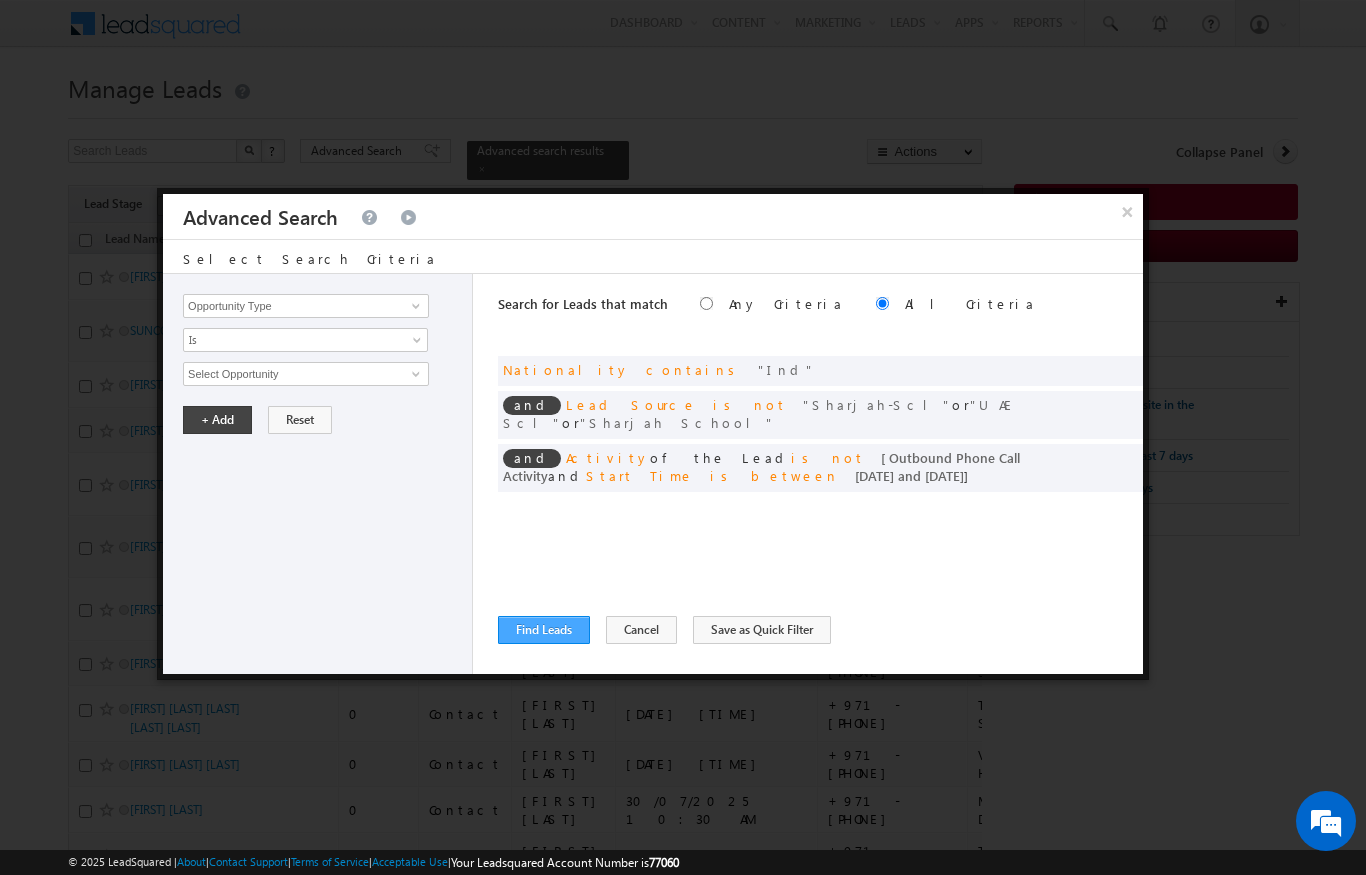 click on "Find Leads" at bounding box center [544, 630] 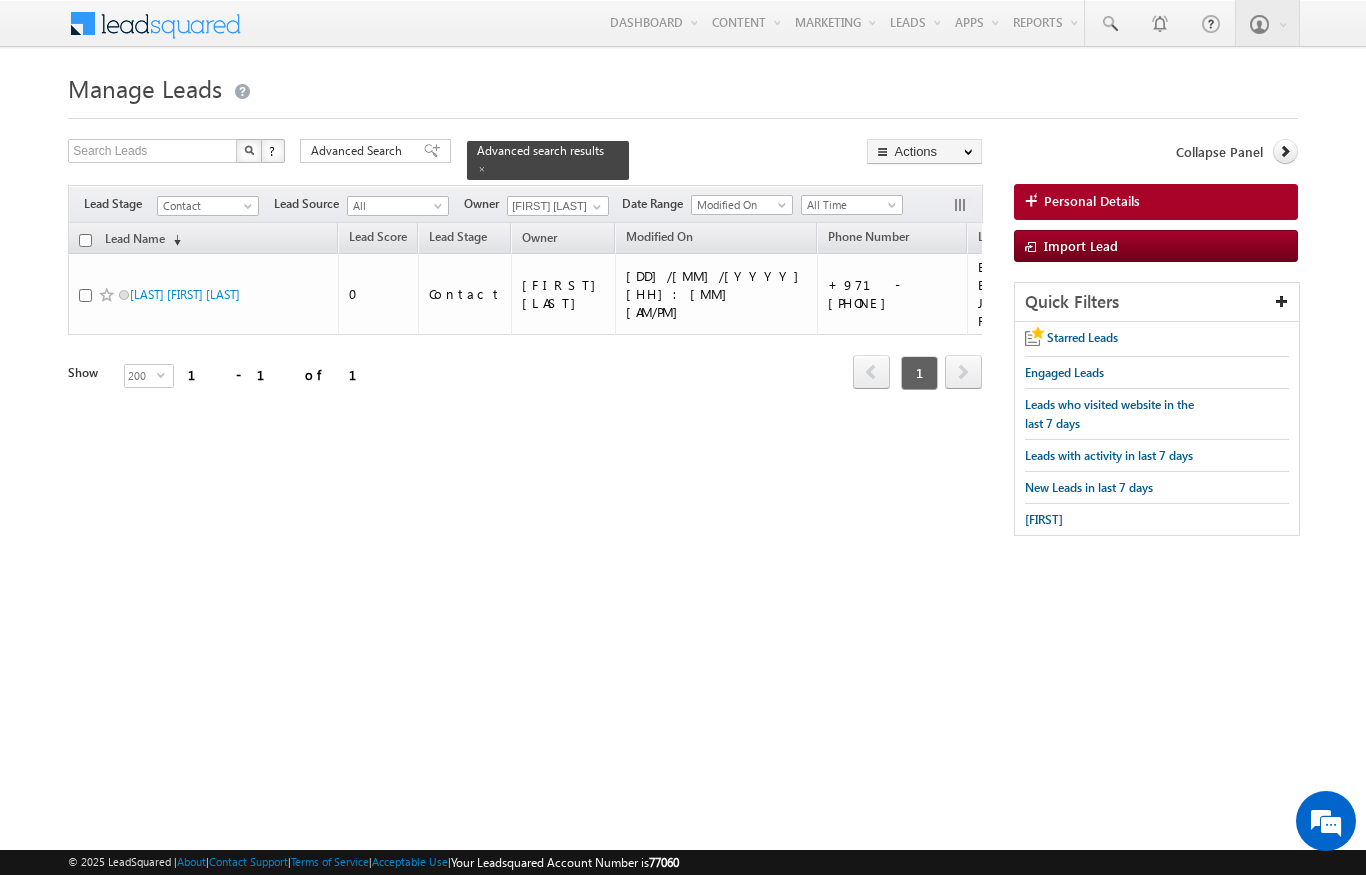 scroll, scrollTop: 0, scrollLeft: 0, axis: both 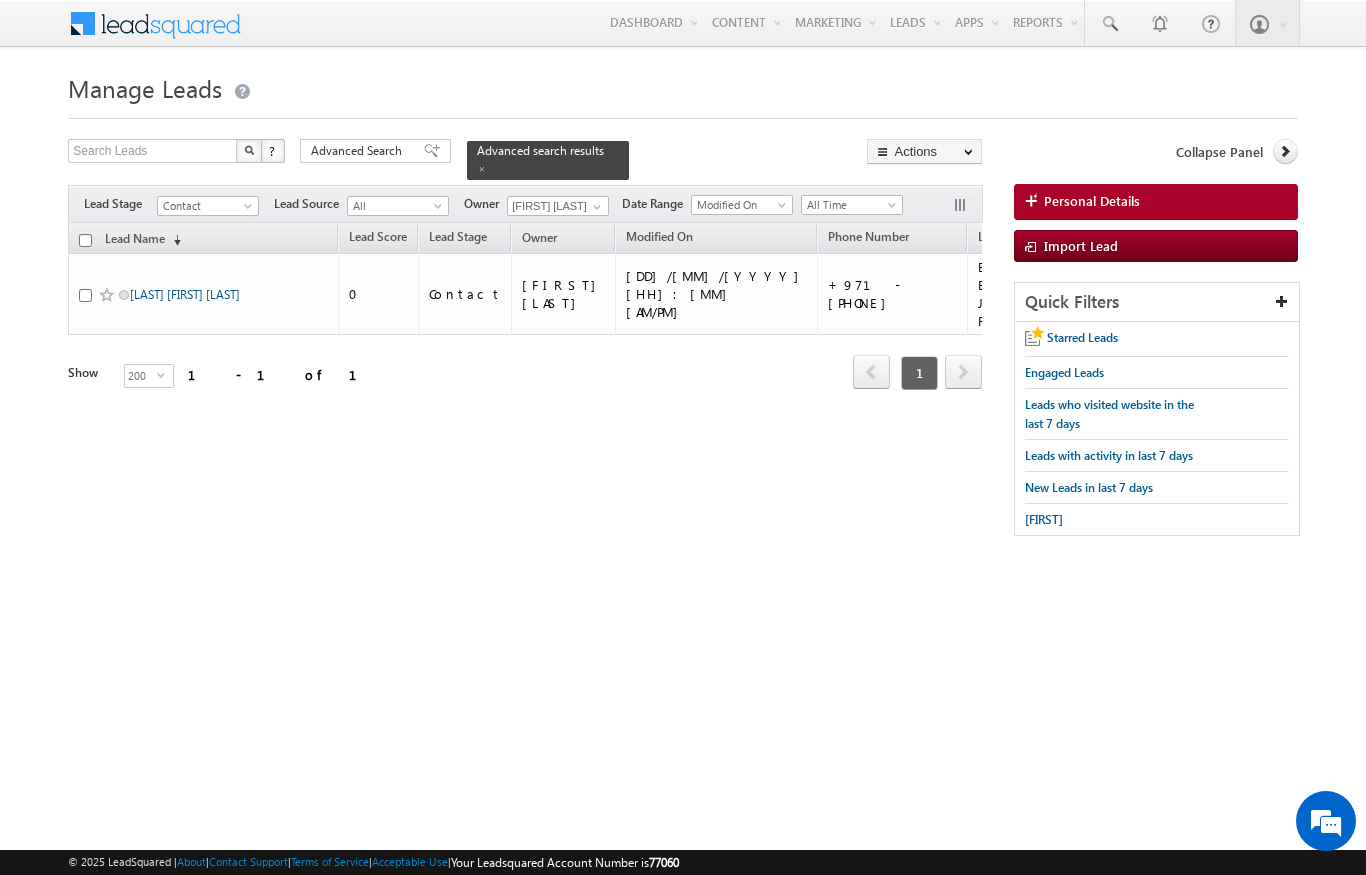 click on "[FIRST] [LAST] [LAST]" at bounding box center [185, 294] 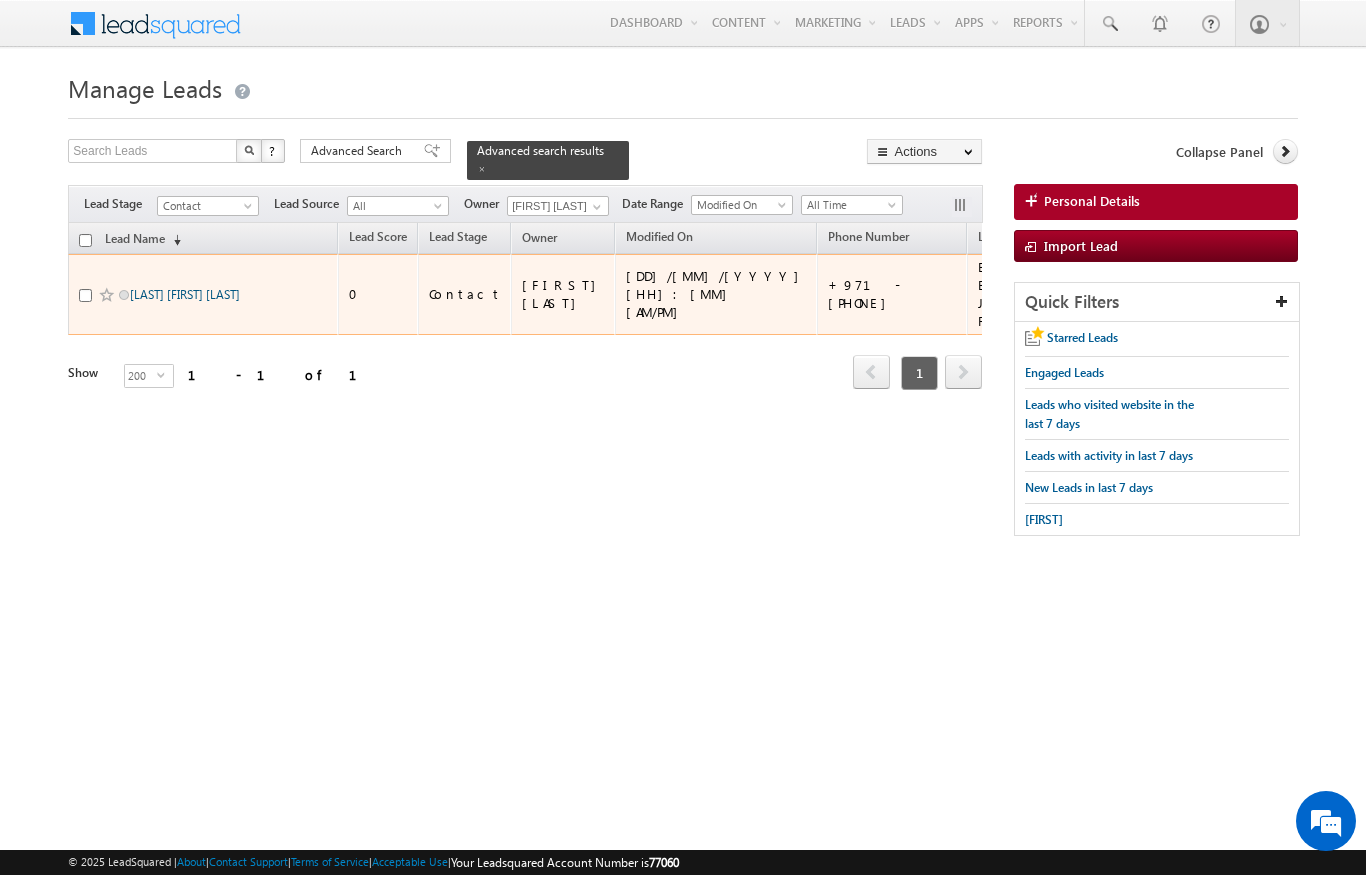 click on "[FIRST] [LAST] [LAST]" at bounding box center (185, 294) 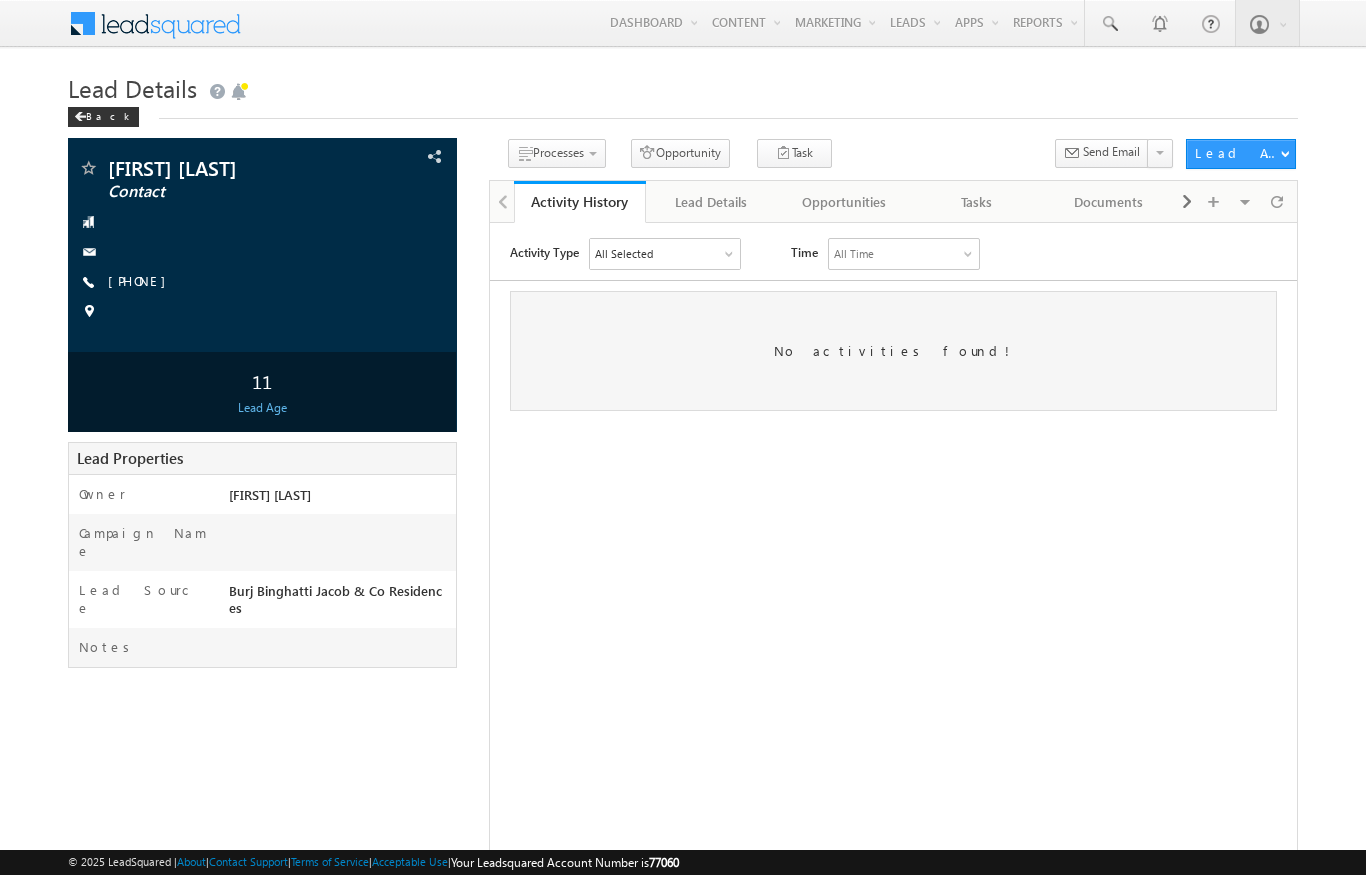 scroll, scrollTop: 0, scrollLeft: 0, axis: both 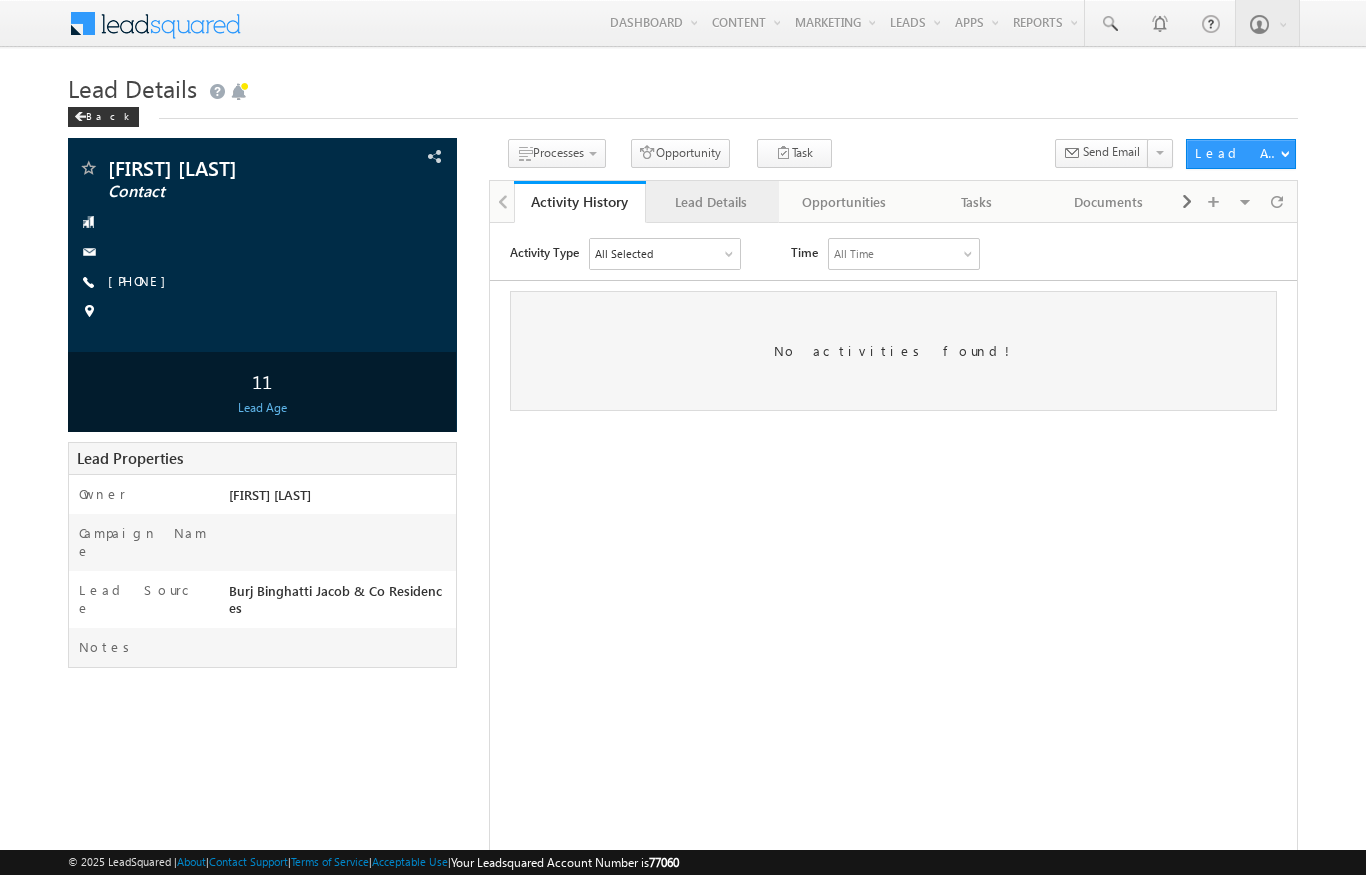 click on "Lead Details" at bounding box center (711, 202) 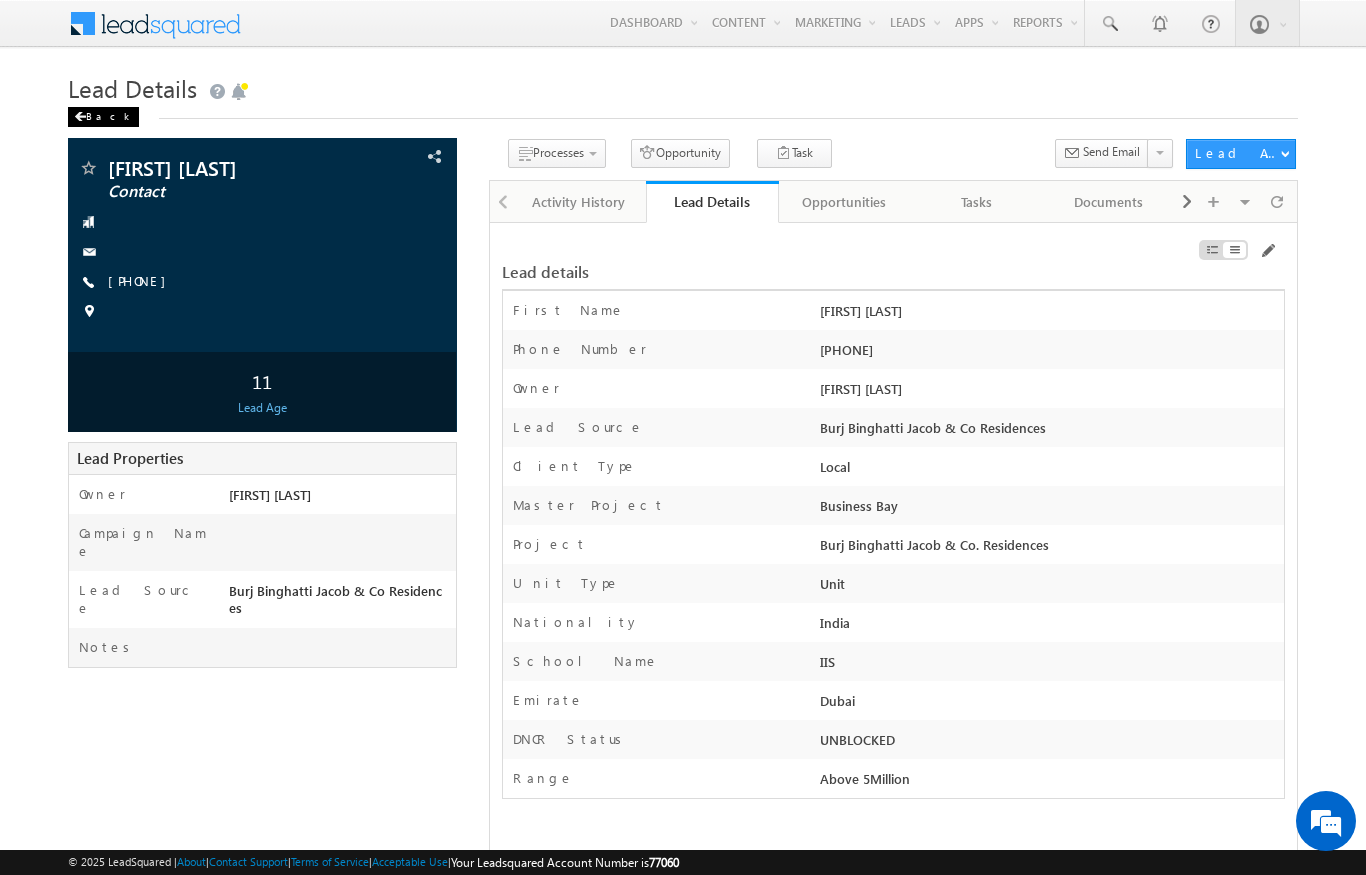 click at bounding box center (80, 117) 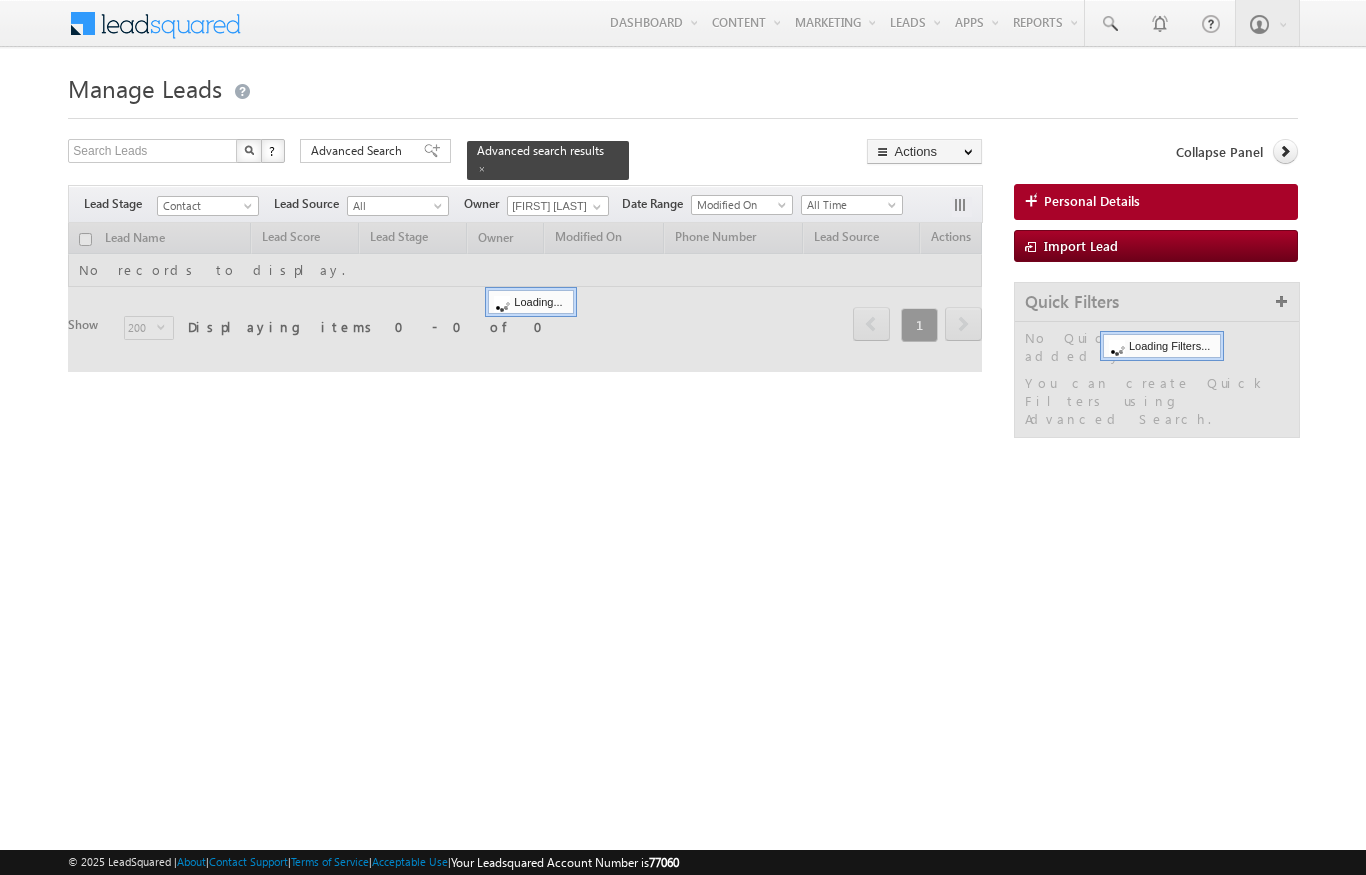 scroll, scrollTop: 0, scrollLeft: 0, axis: both 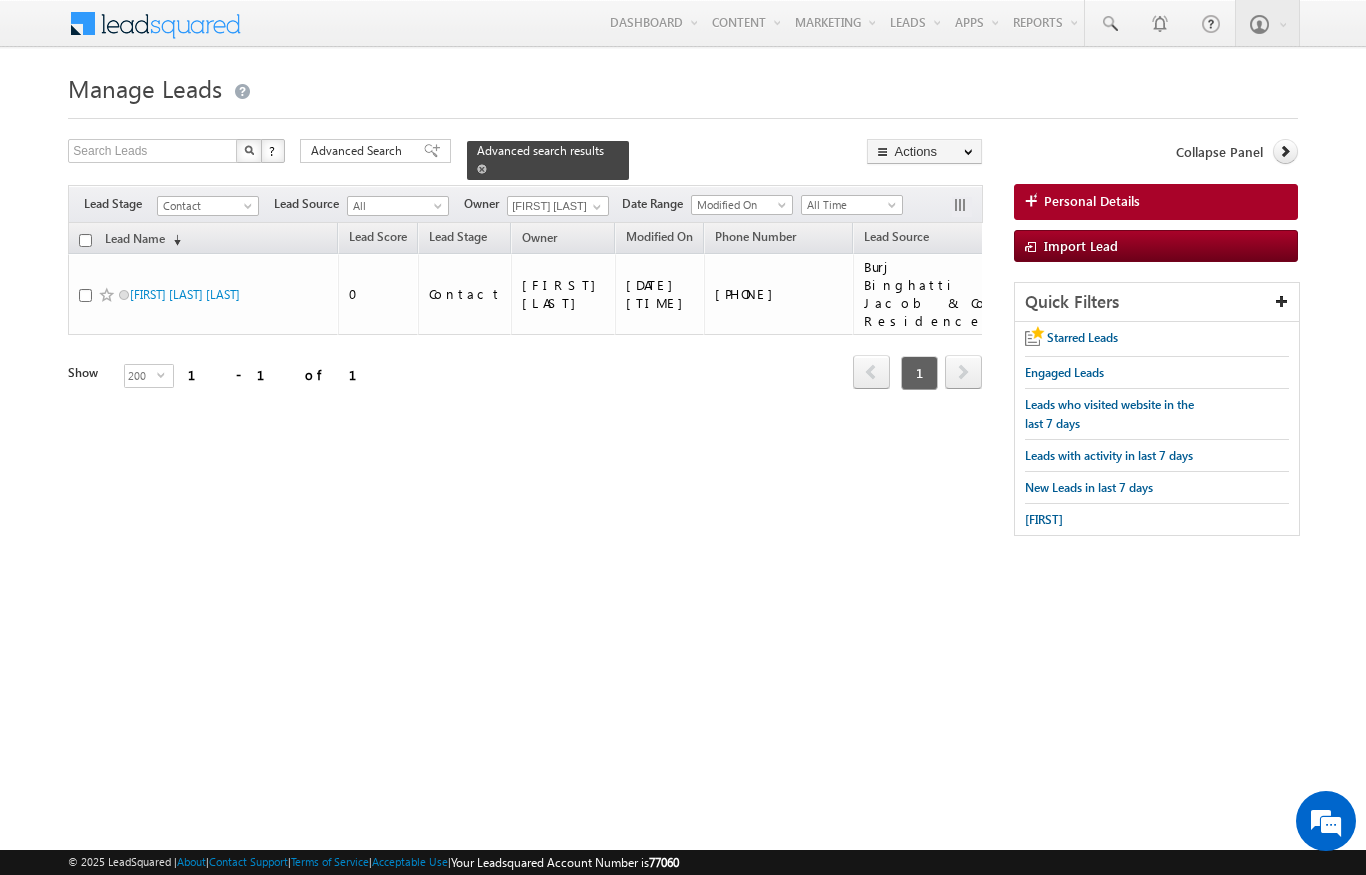 click on "Advanced search results" at bounding box center [540, 150] 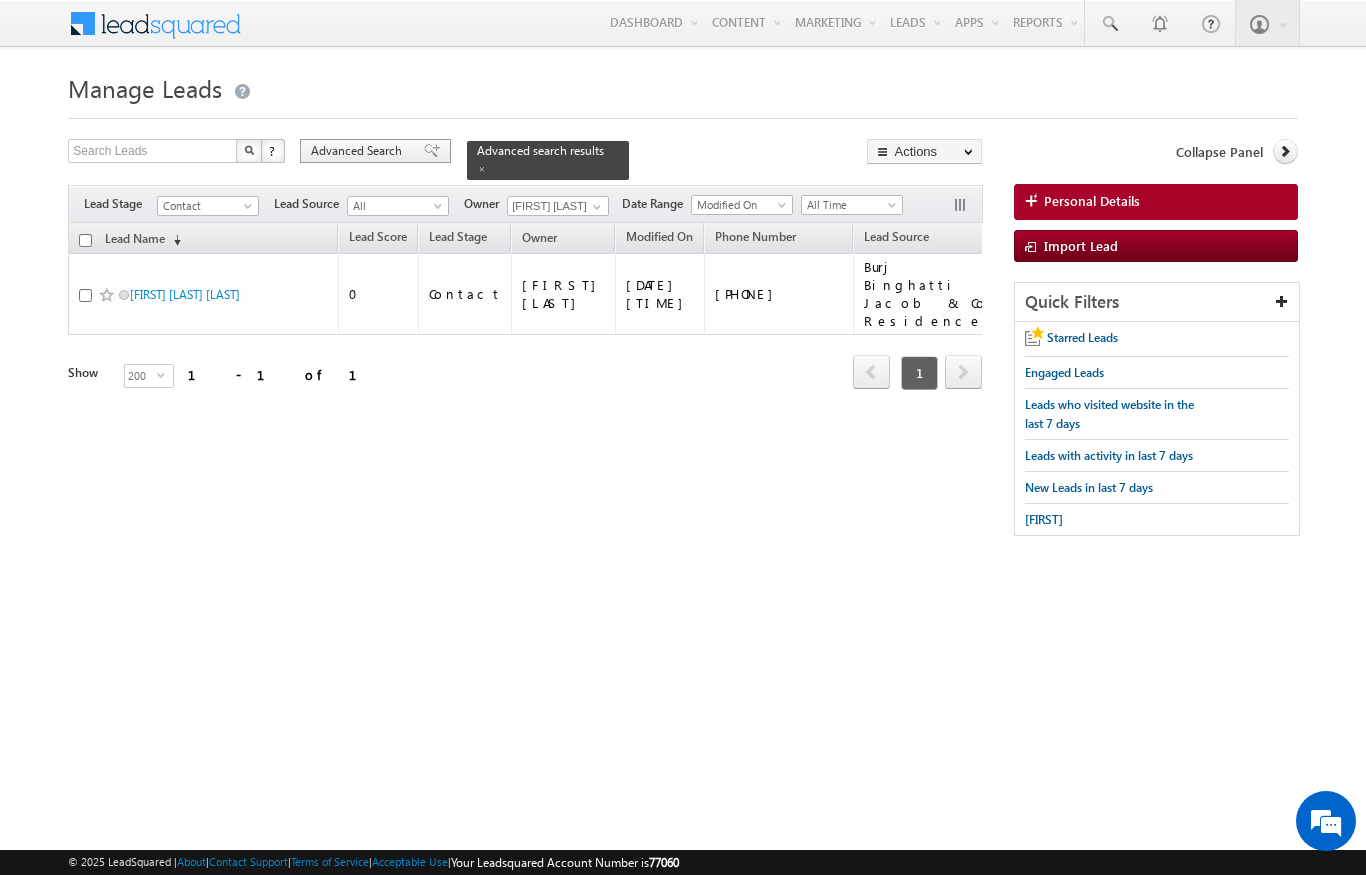 click on "Advanced Search" at bounding box center [359, 151] 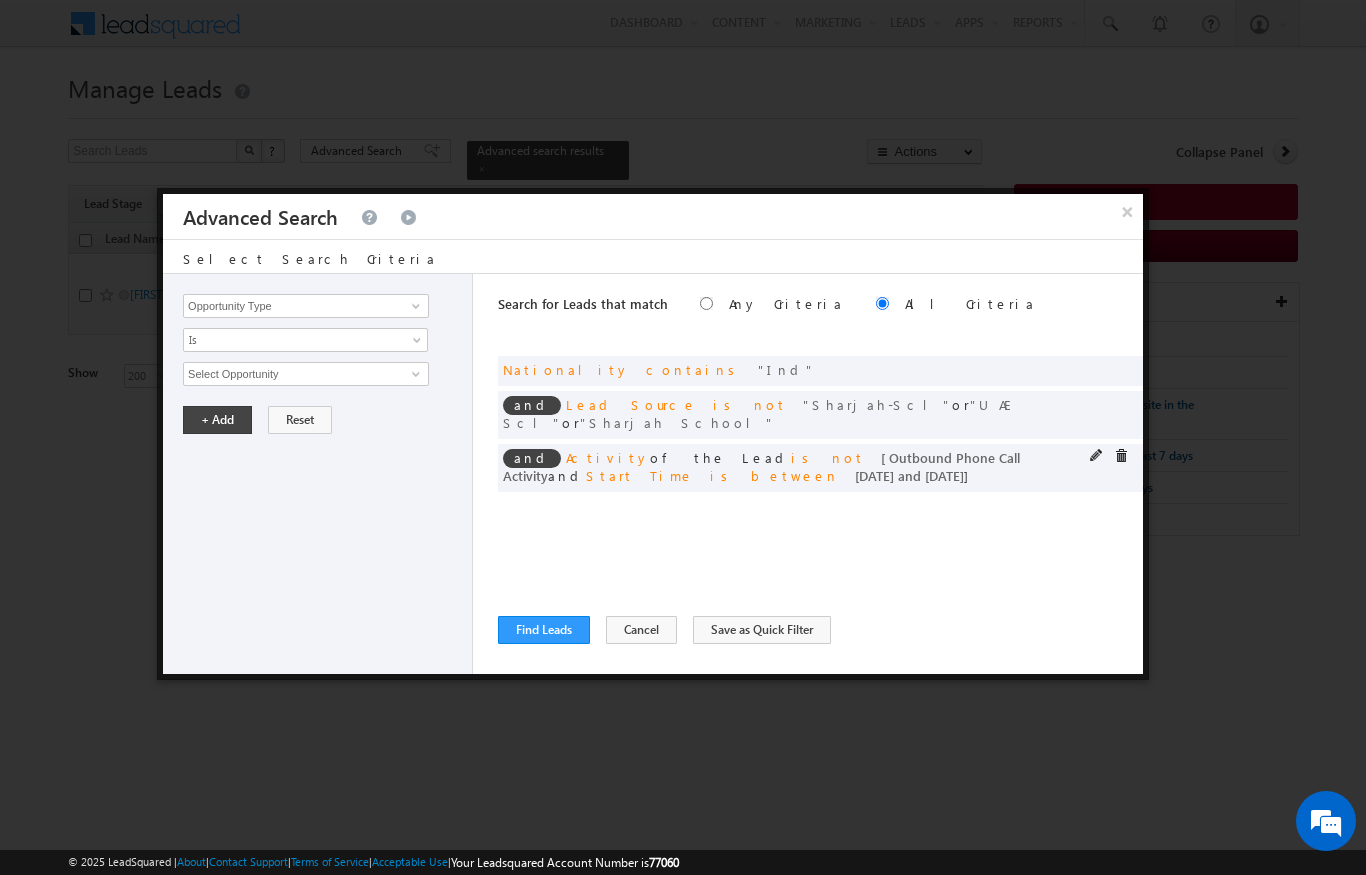 click at bounding box center (1121, 456) 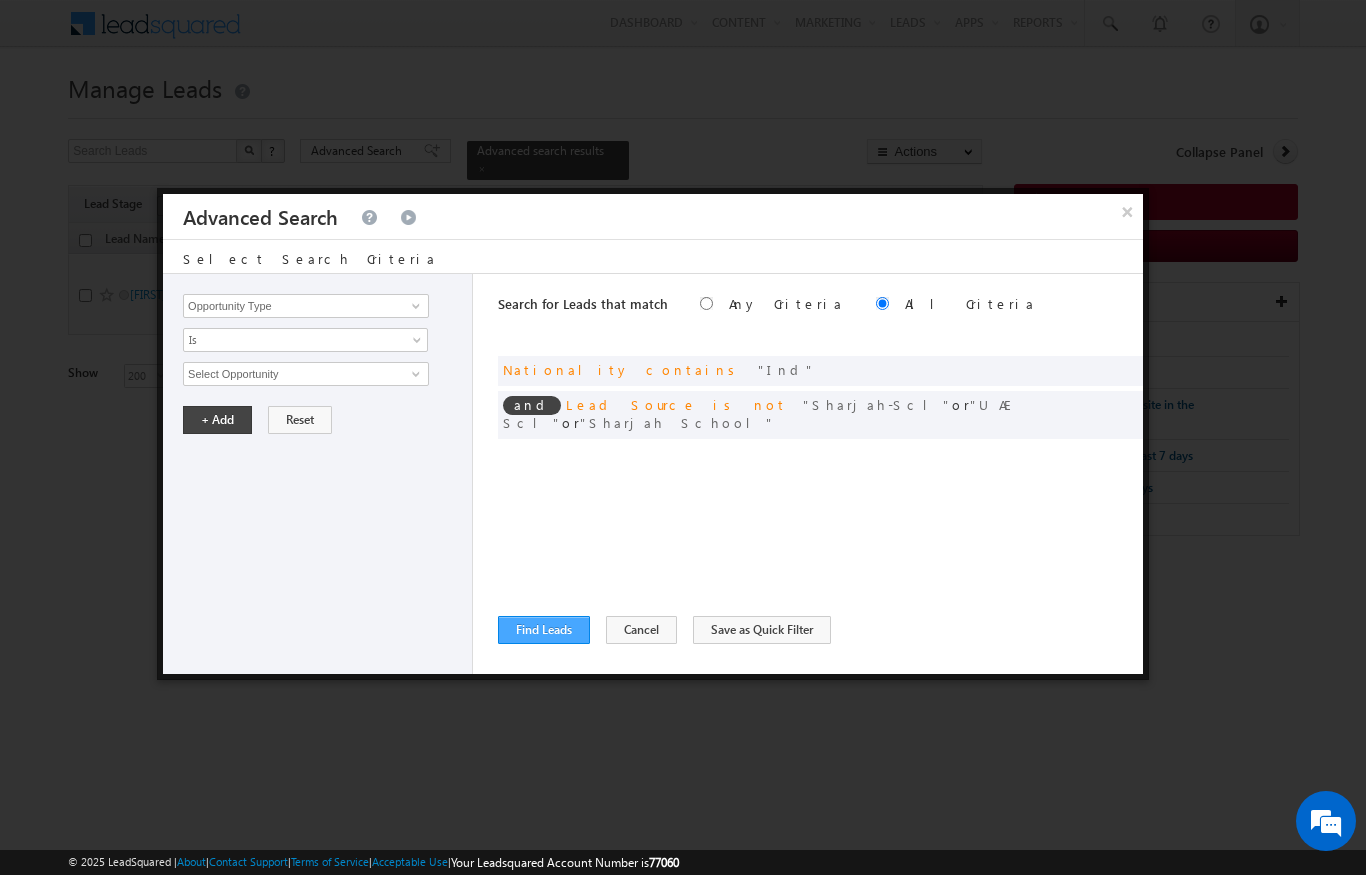 click on "Find Leads" at bounding box center [544, 630] 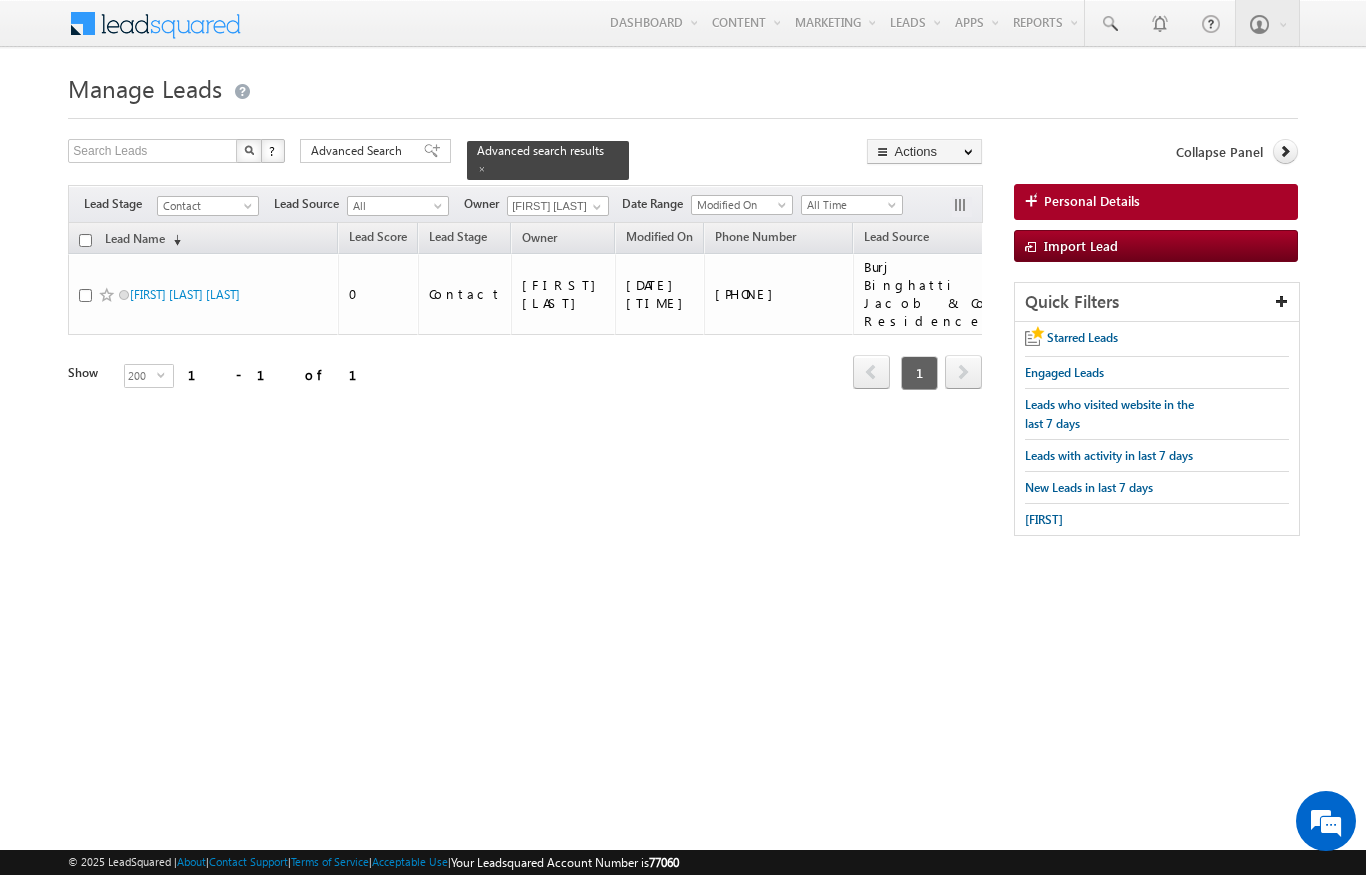 scroll, scrollTop: 0, scrollLeft: 0, axis: both 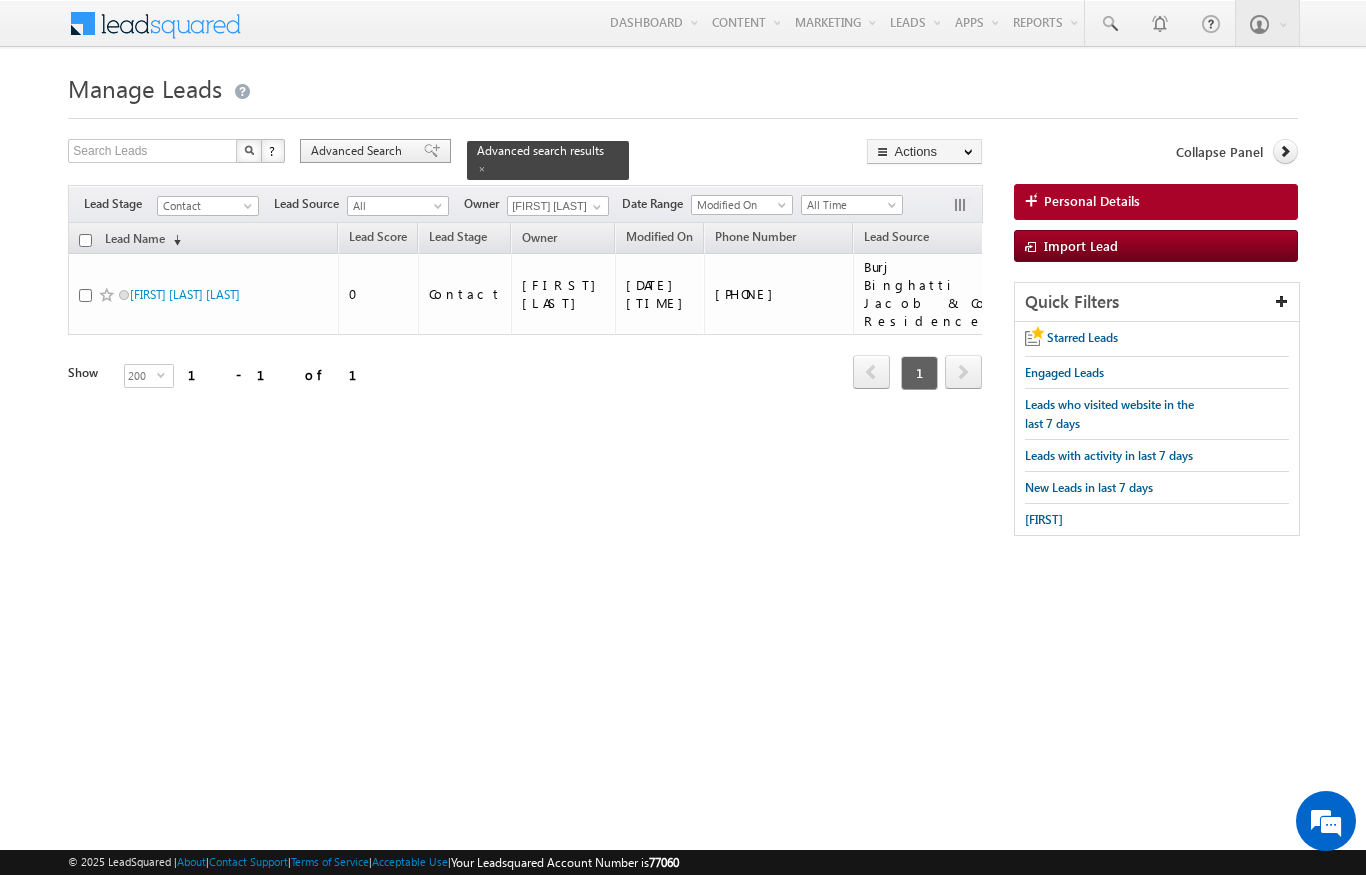 click on "Advanced Search" at bounding box center [359, 151] 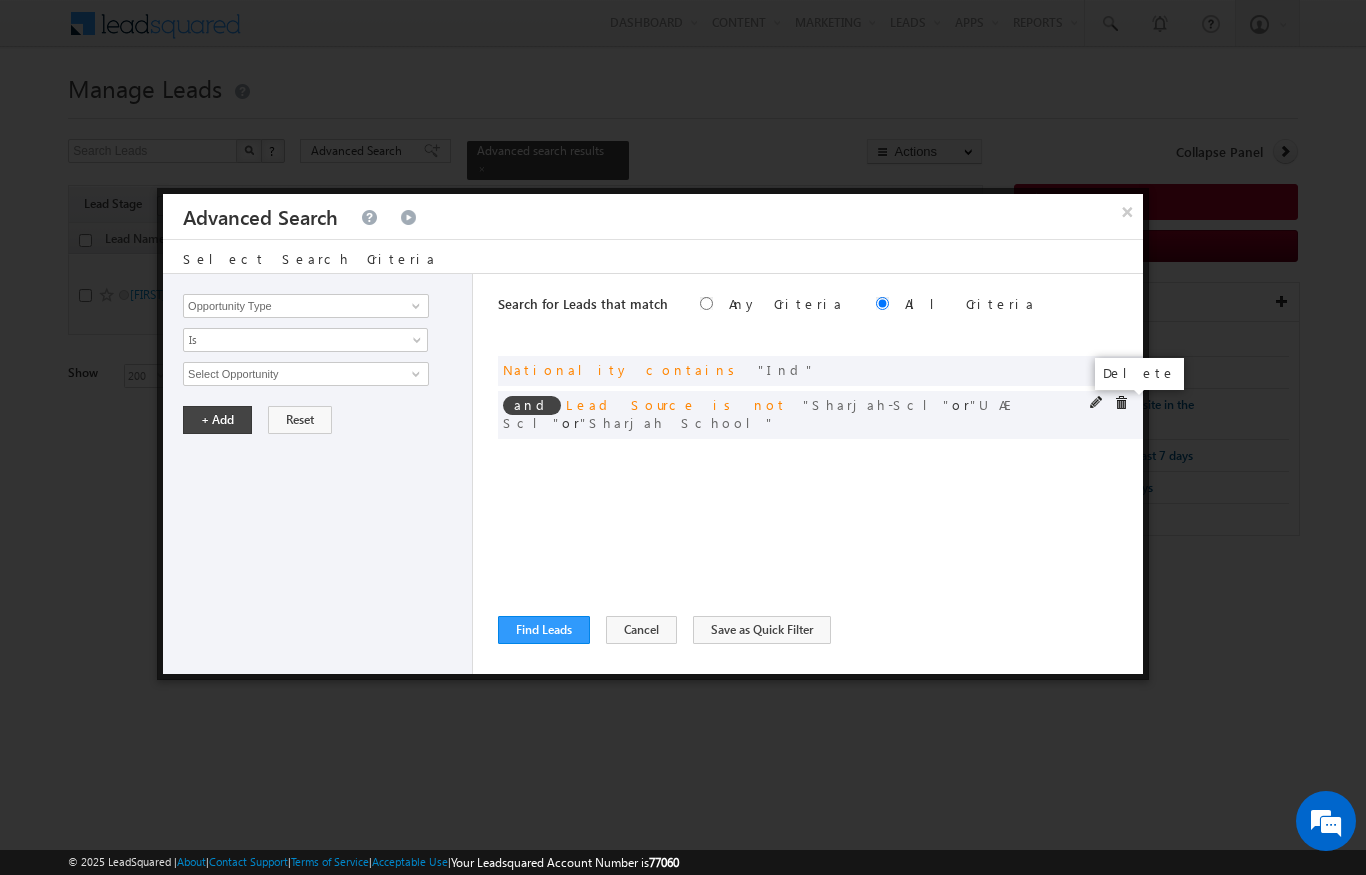 click at bounding box center [1121, 403] 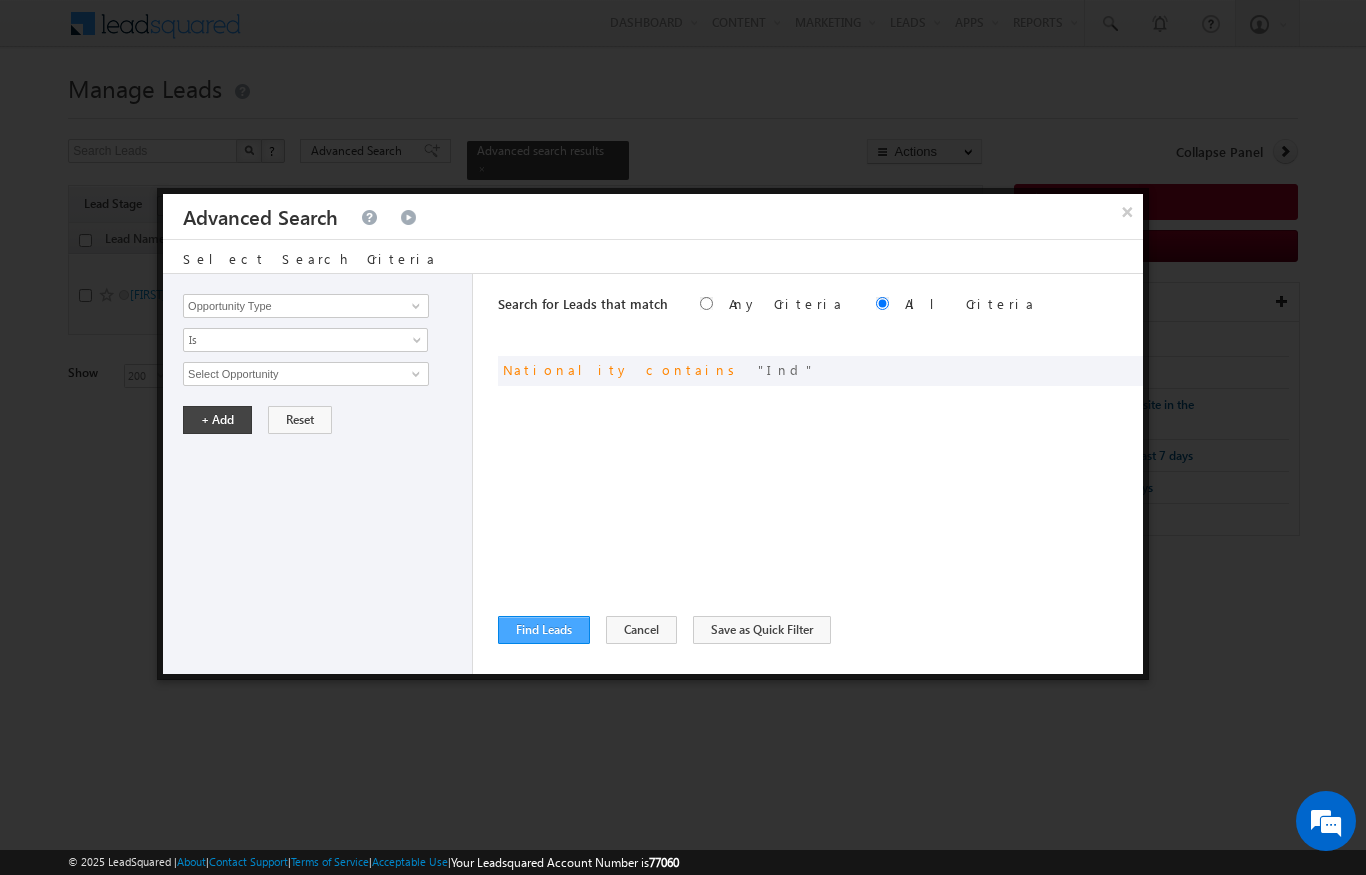 click on "Find Leads" at bounding box center [544, 630] 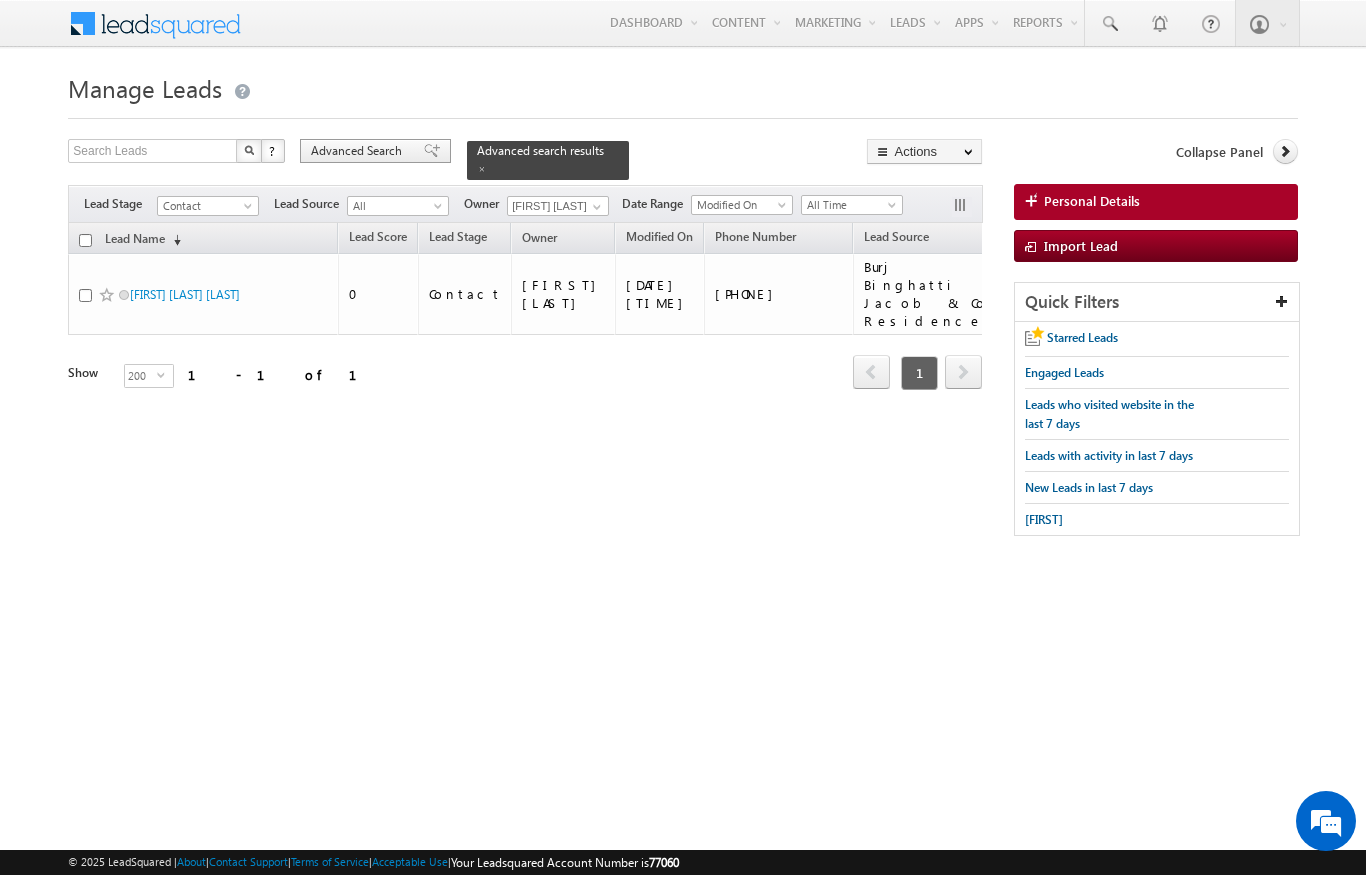 click on "Advanced Search" at bounding box center (359, 151) 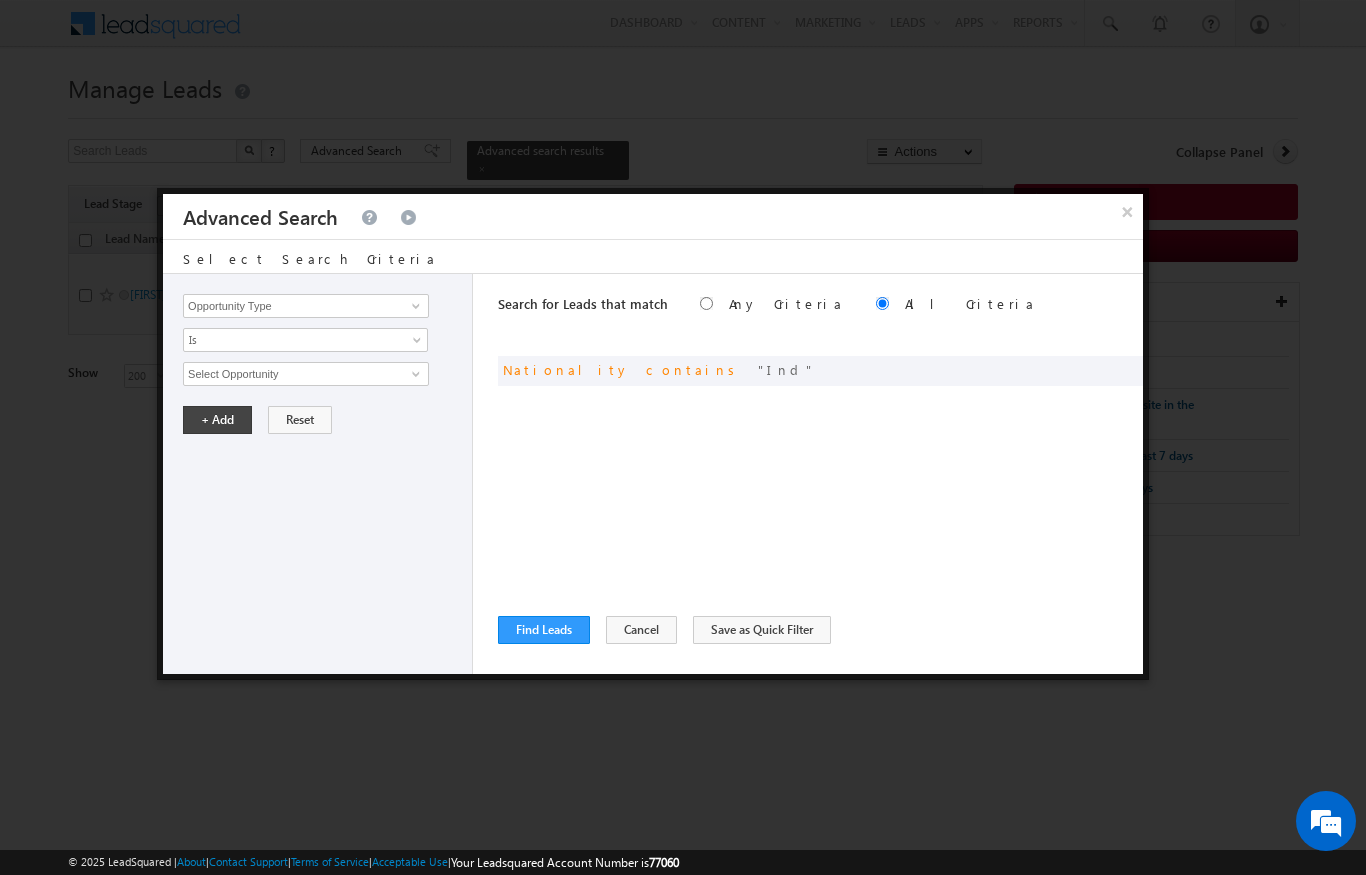 click at bounding box center (683, 437) 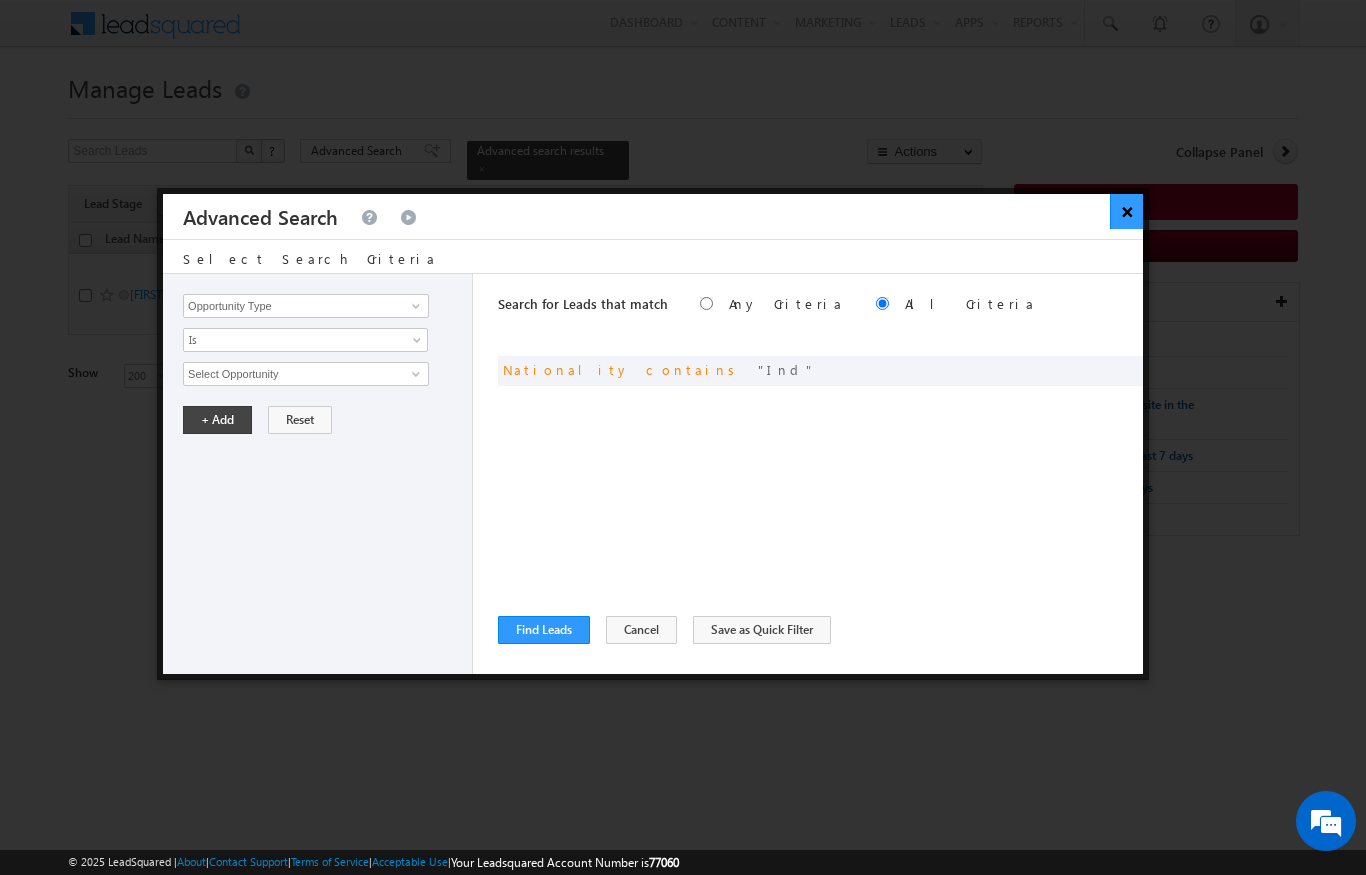 click on "×" at bounding box center (1126, 211) 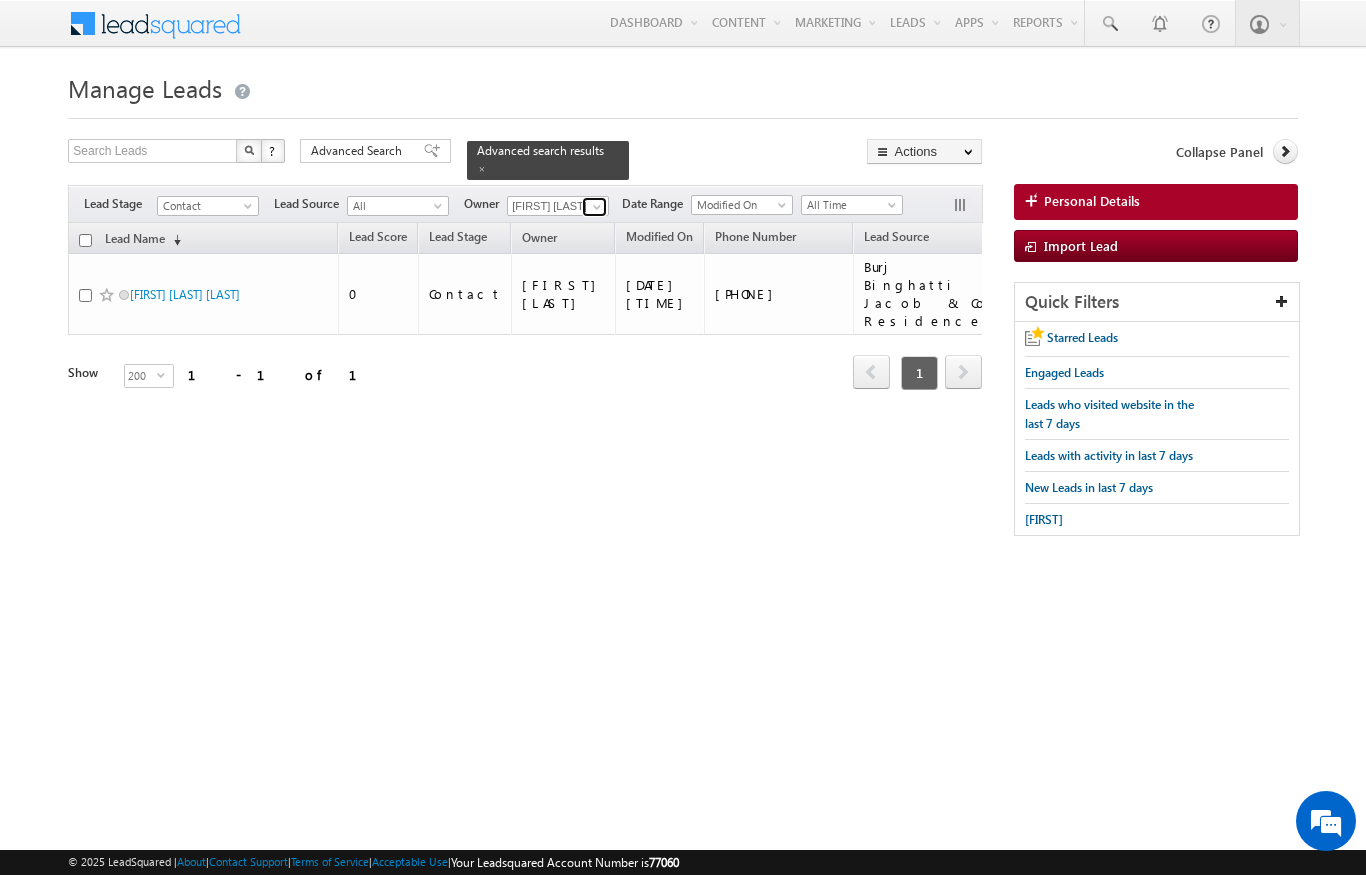 click at bounding box center [597, 207] 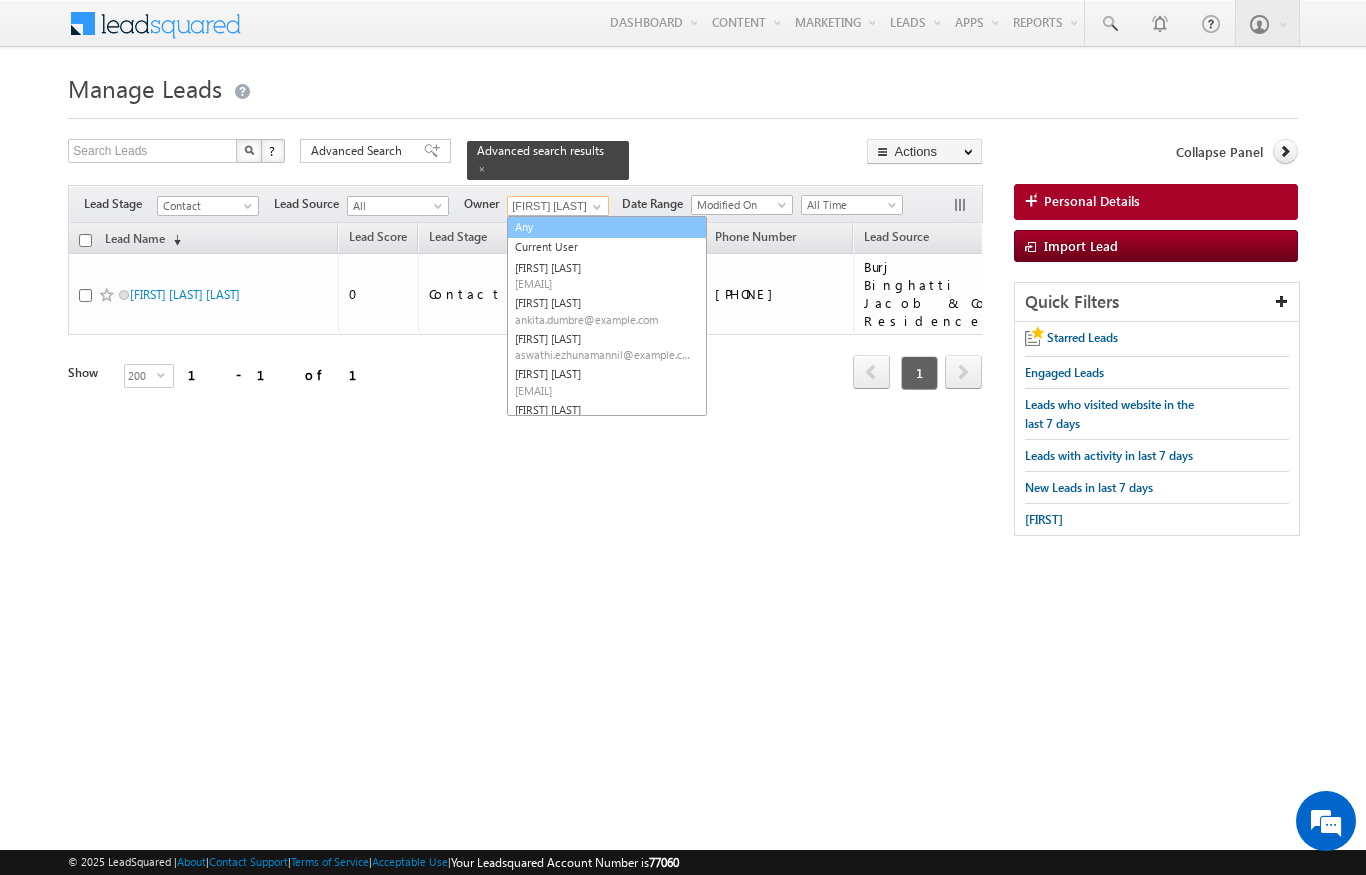 click on "Any" at bounding box center (607, 227) 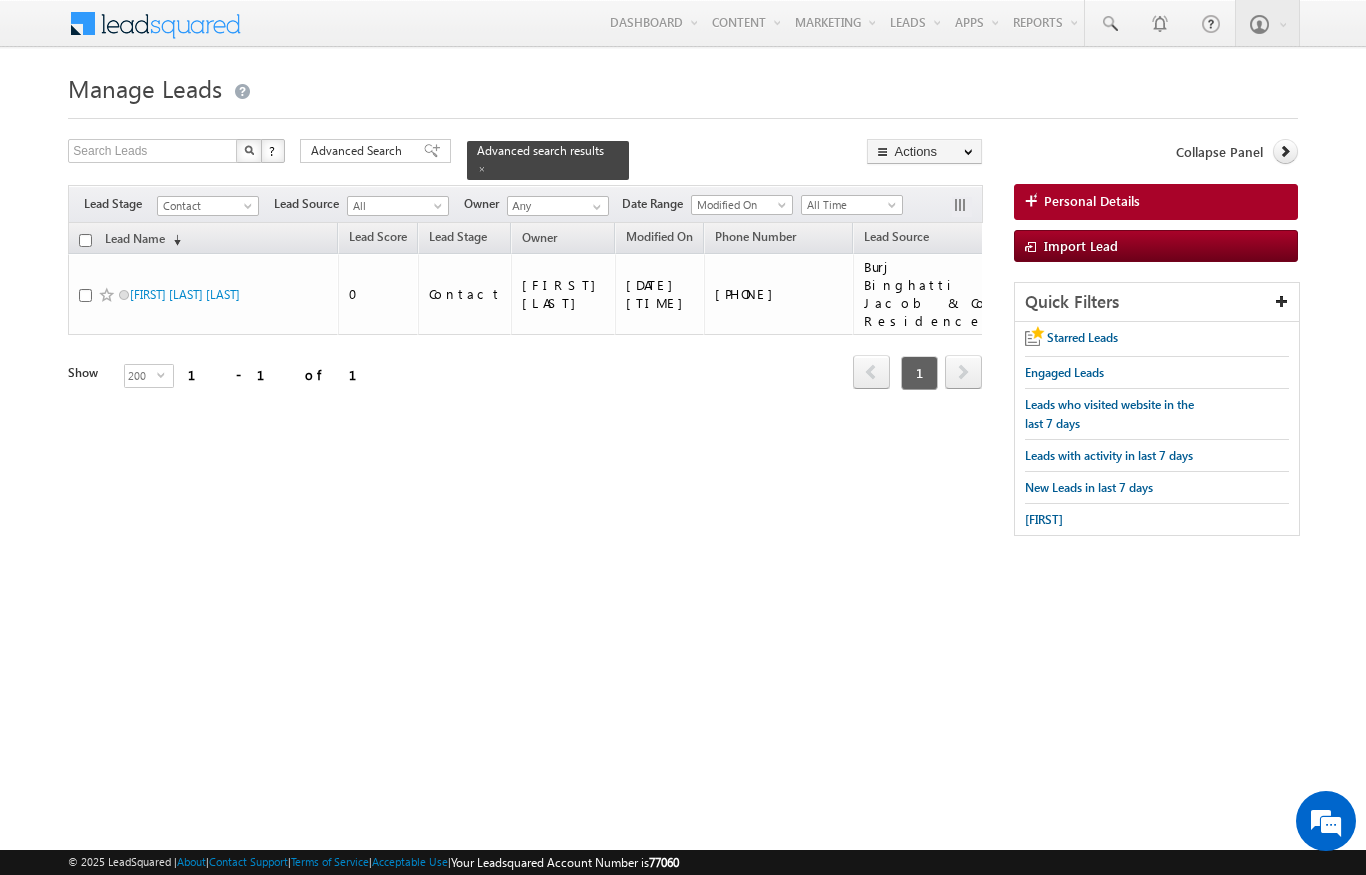 click on "Manage Leads" at bounding box center [682, 86] 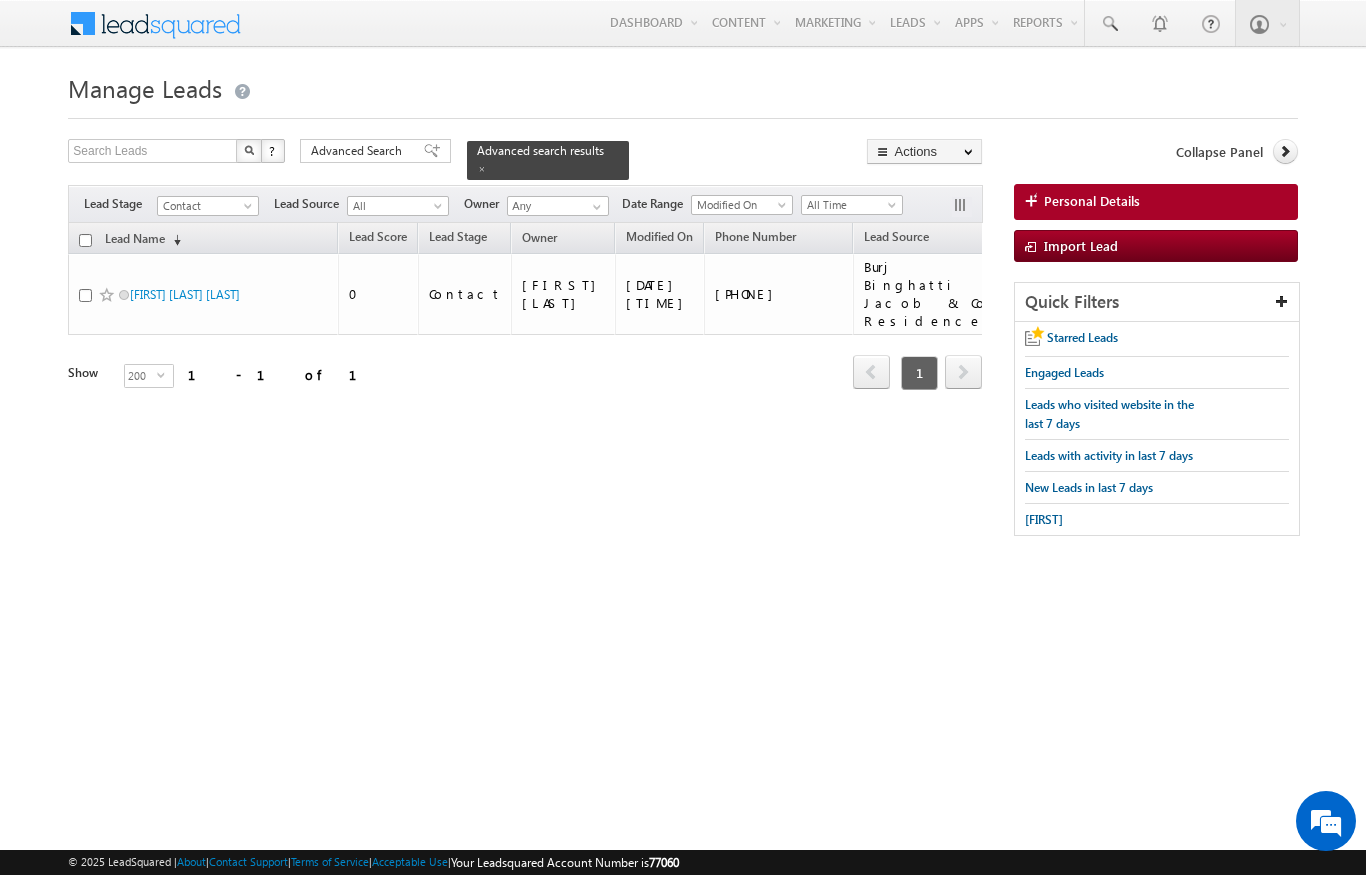click on "Advanced Search" at bounding box center (359, 151) 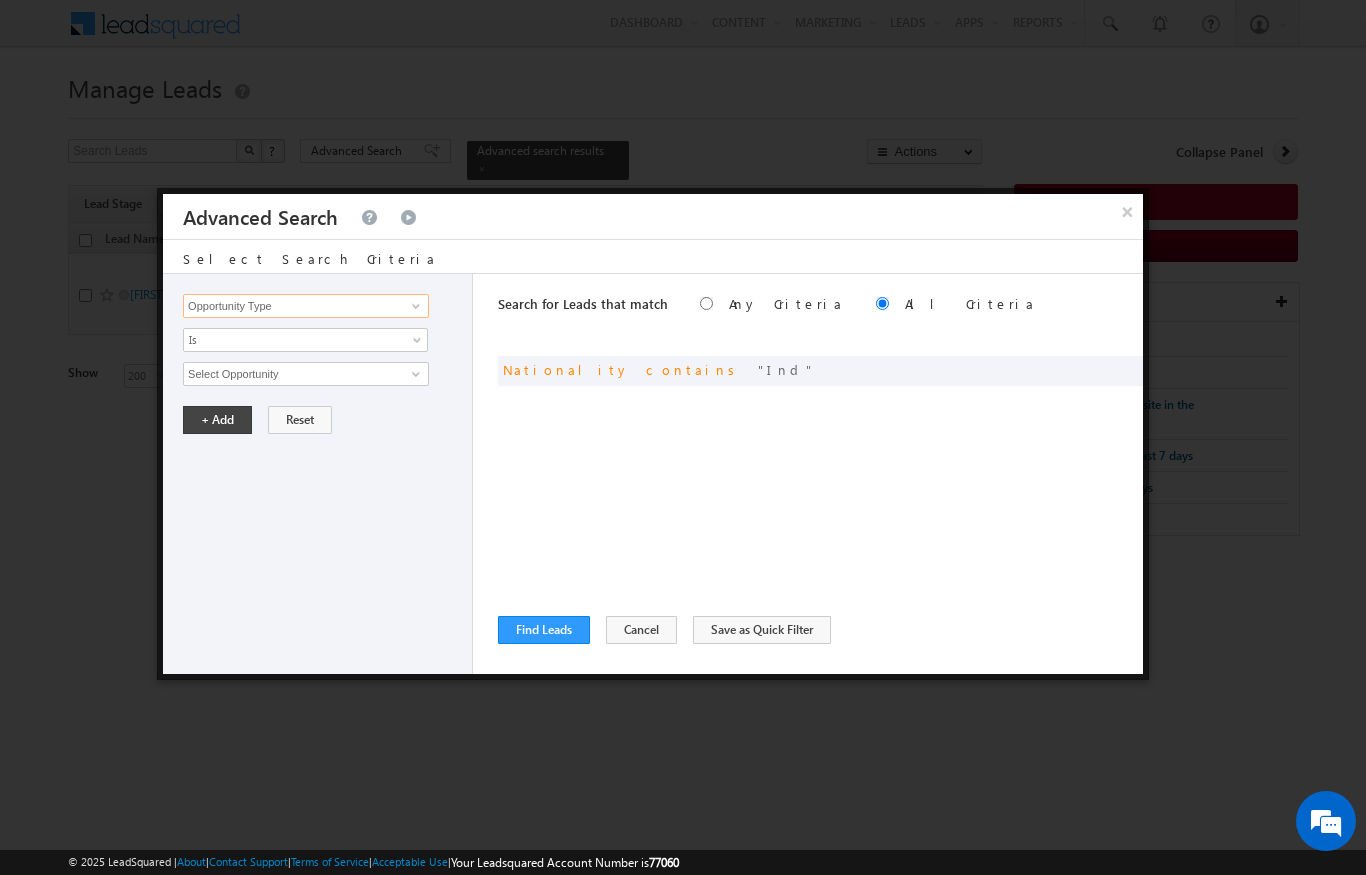 click on "Opportunity Type" at bounding box center [306, 306] 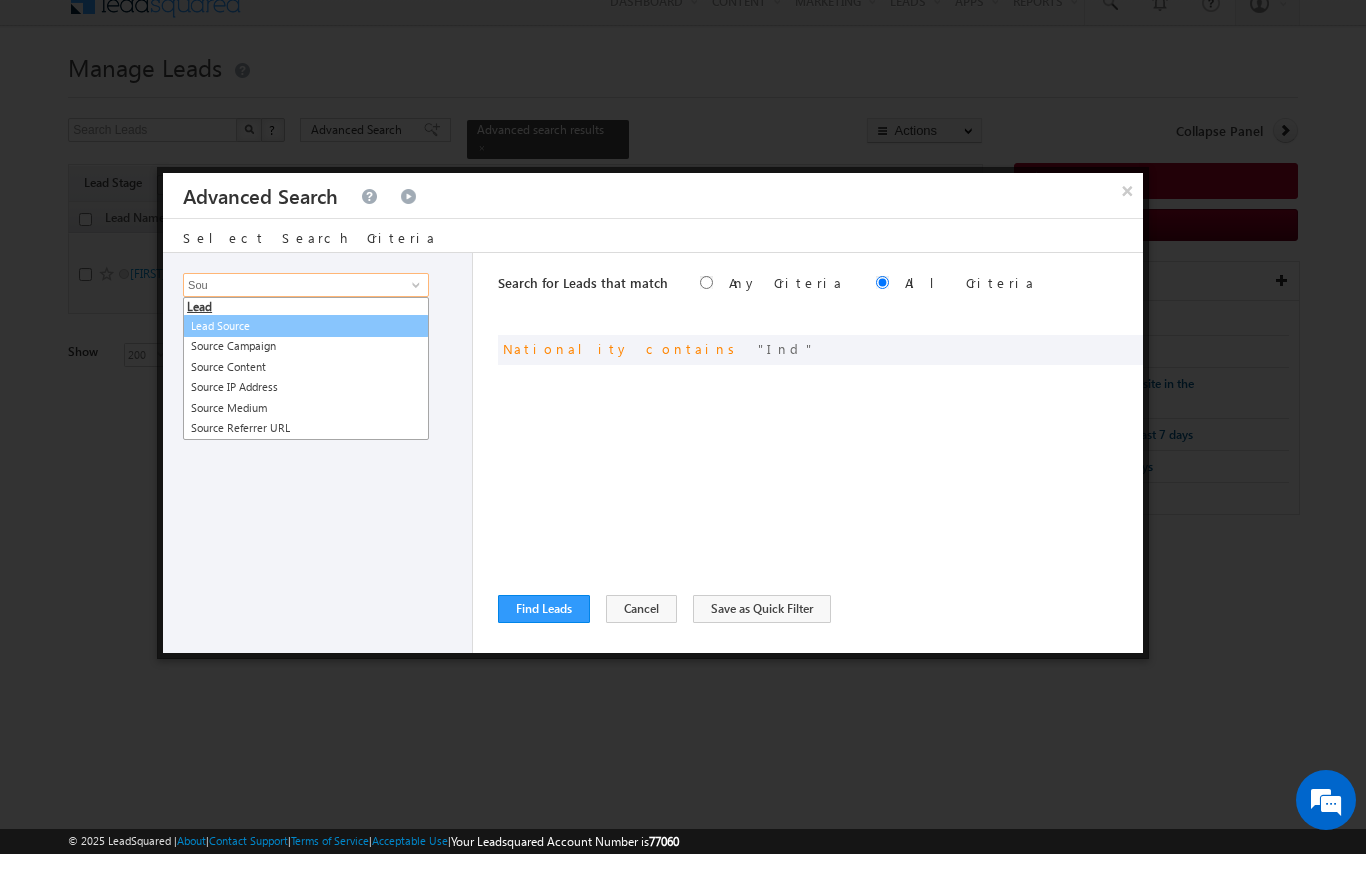 click on "Lead Source" at bounding box center (306, 347) 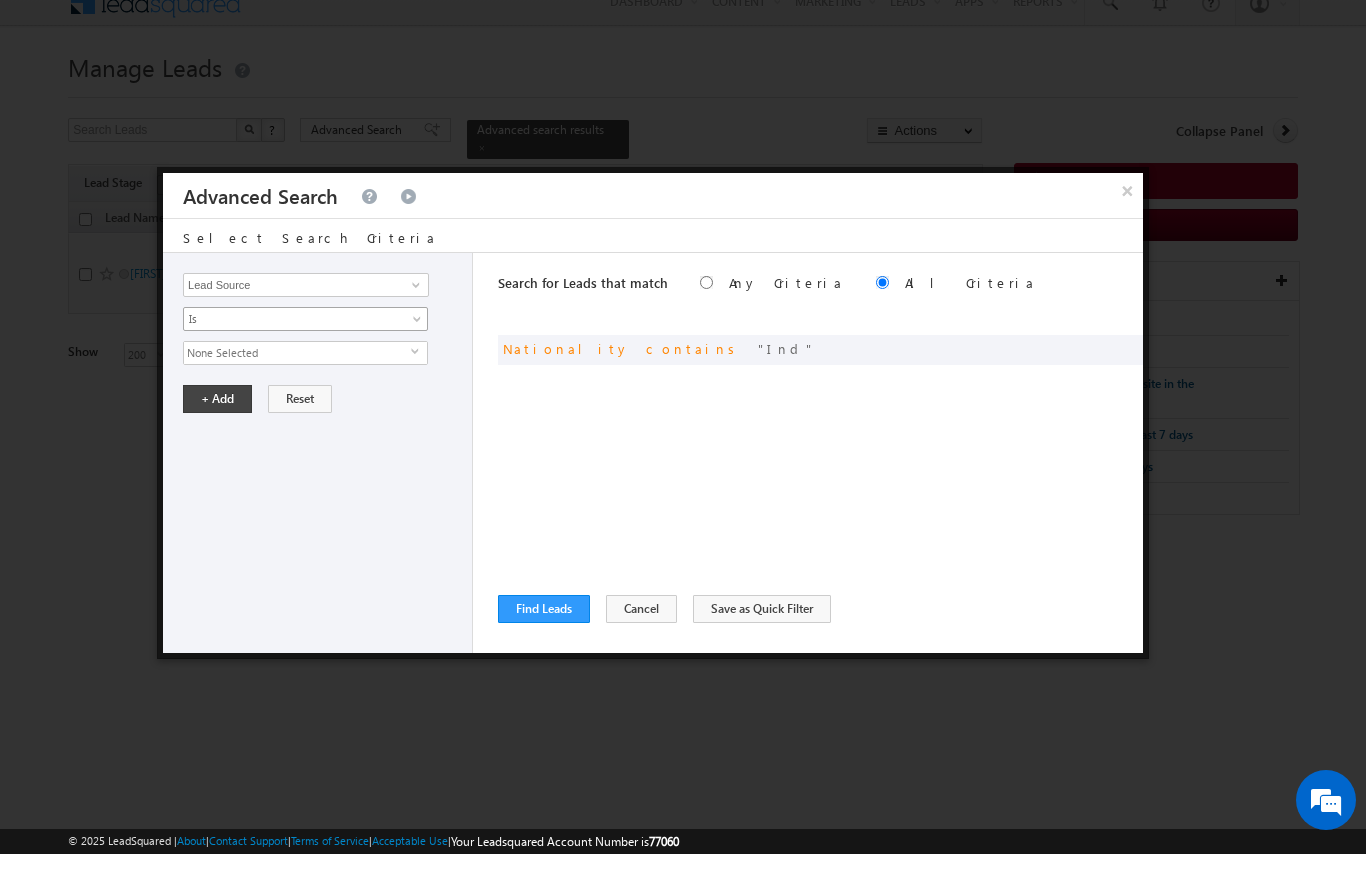 click on "Is" at bounding box center [292, 340] 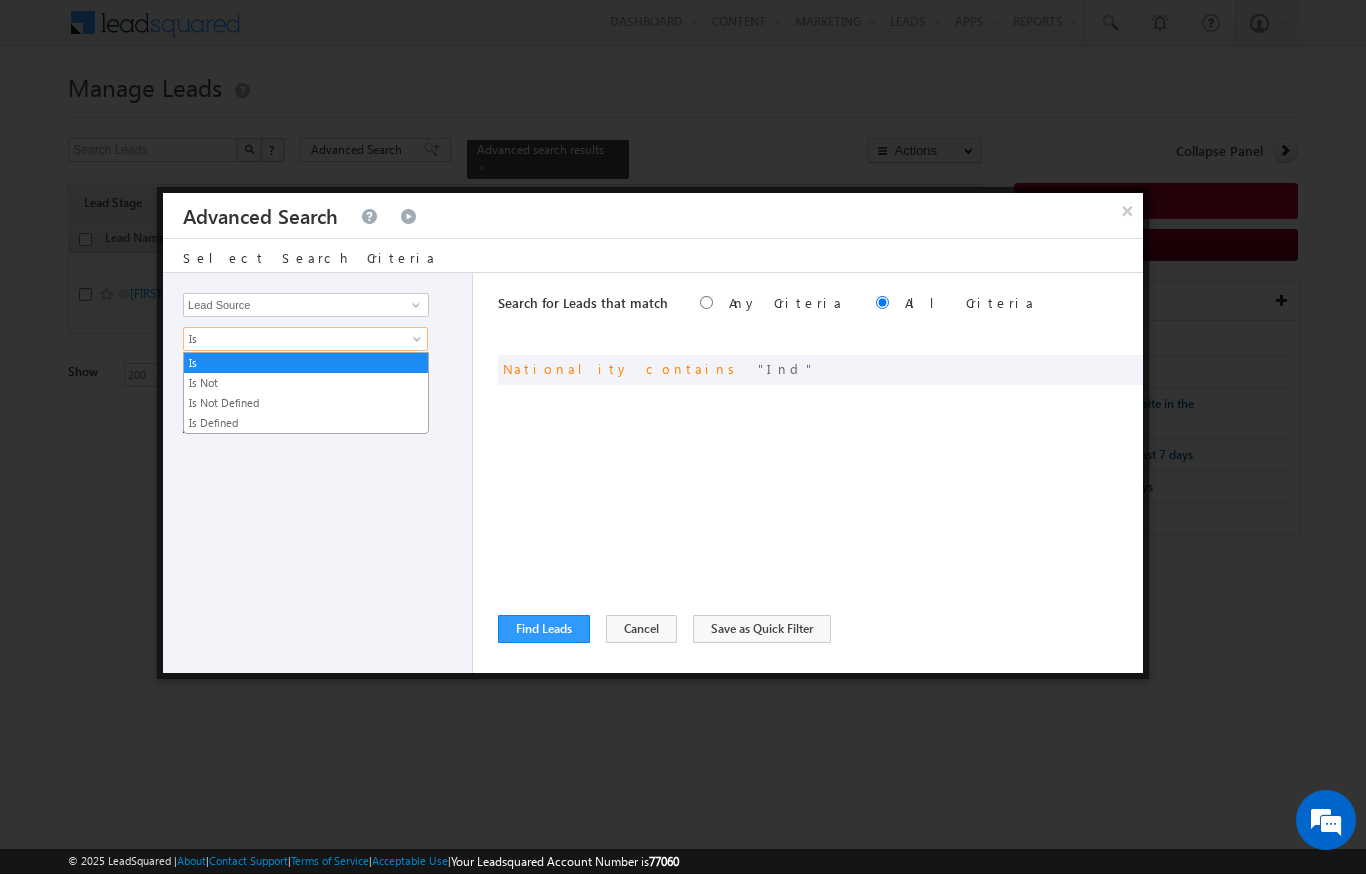 click on "Opportunity Type Lead Activity Task Sales Group  Prospect Id Address 1 Address 2 AML - File Booking Form - File Budget Building Name Buyer Persona Campaign Name Caste City Client Type Company Contact Stage Conversion Referrer URL Country Created By Id Created On Current Opt In Status Customer Type Developer DNCR Status Do Not Call Do Not Email Do Not SMS Do Not Track Do you want to invest in dubai Email Emirate Emirates ID - File Engagement Score Father Name First Name Focus Project Form Name Grade Job Title Last Activity Last Activity Date Last Name Last Opt In Email Sent Date Latitude Lead Number Lead Origin Lead Remarks Lead Score Lead Source Lead Stage Longitude Master Project meet your team Date Meeting Done Date  Meeting Location Mobile Number Modified By Id Modified On Nationality Not Picked counter Notes Opt In Date Opt In Details Order Value Owner Passport - File Phone Number Plot Area Possession Procedure Name Project Project Name Project Suggested Qualify follow up" at bounding box center (318, 474) 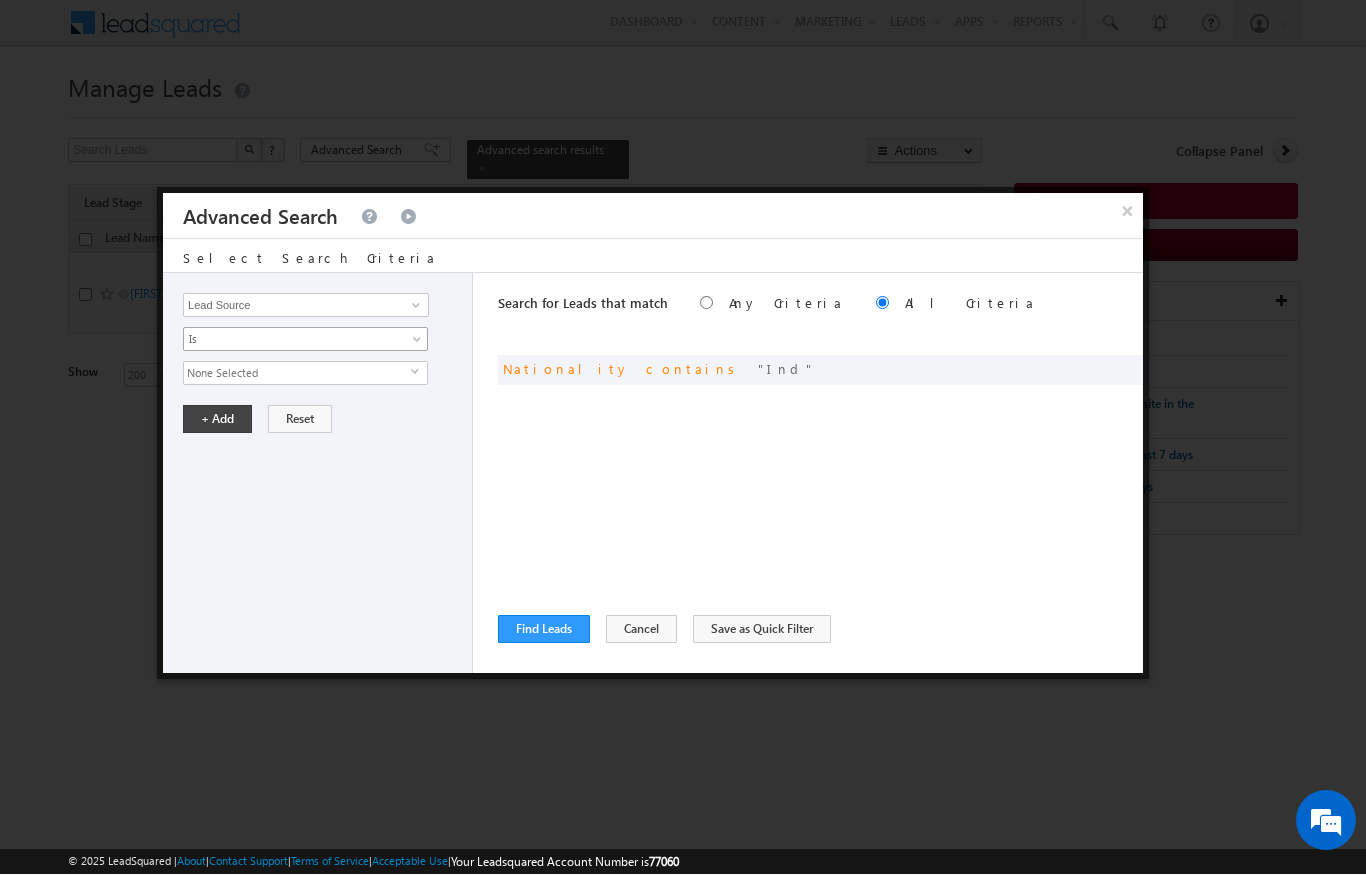 click on "Is" at bounding box center [292, 340] 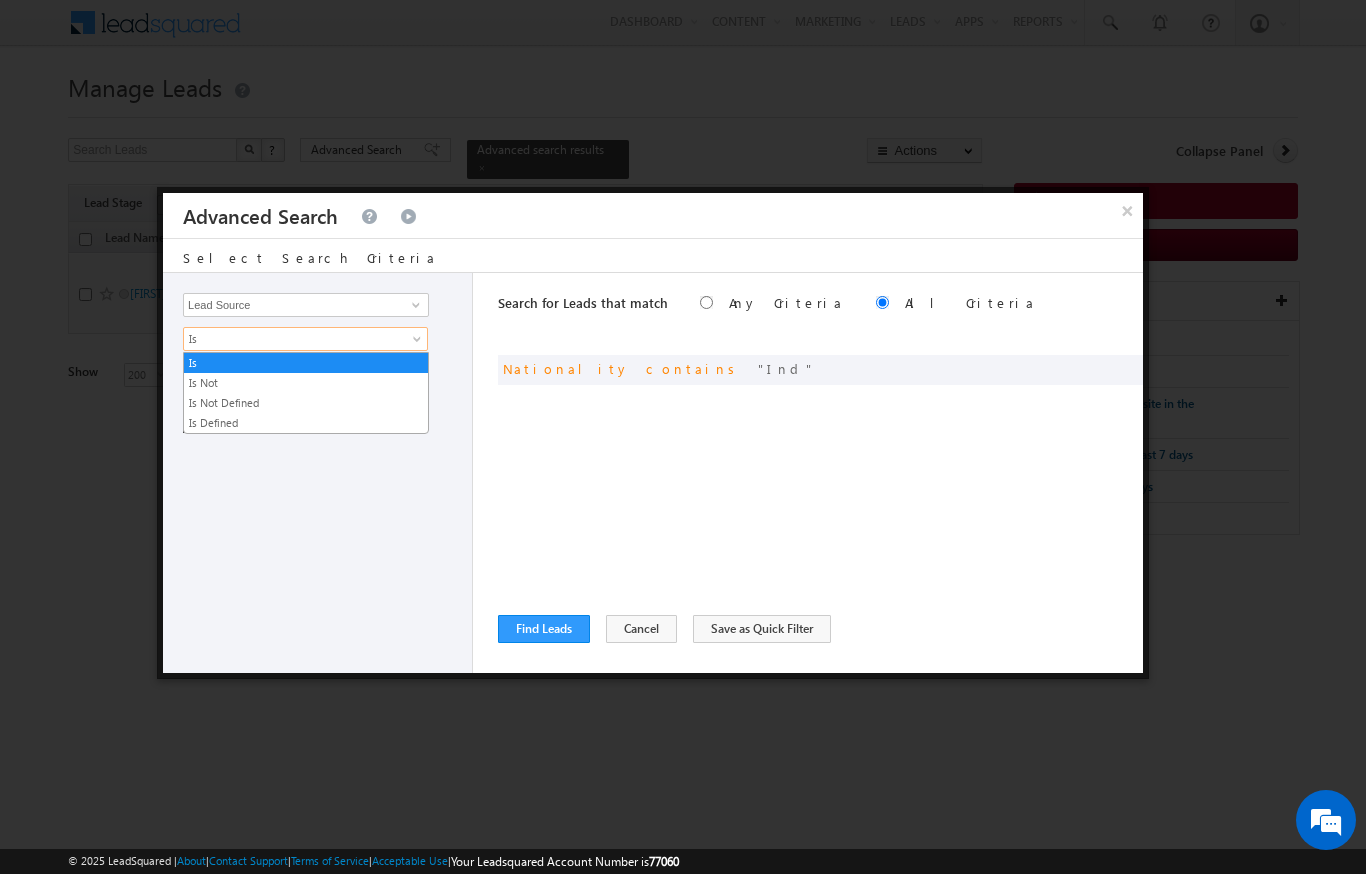 click on "Opportunity Type Lead Activity Task Sales Group  Prospect Id Address 1 Address 2 AML - File Booking Form - File Budget Building Name Buyer Persona Campaign Name Caste City Client Type Company Contact Stage Conversion Referrer URL Country Created By Id Created On Current Opt In Status Customer Type Developer DNCR Status Do Not Call Do Not Email Do Not SMS Do Not Track Do you want to invest in dubai Email Emirate Emirates ID - File Engagement Score Father Name First Name Focus Project Form Name Grade Job Title Last Activity Last Activity Date Last Name Last Opt In Email Sent Date Latitude Lead Number Lead Origin Lead Remarks Lead Score Lead Source Lead Stage Longitude Master Project meet your team Date Meeting Done Date  Meeting Location Mobile Number Modified By Id Modified On Nationality Not Picked counter Notes Opt In Date Opt In Details Order Value Owner Passport - File Phone Number Plot Area Possession Procedure Name Project Project Name Project Suggested Qualify follow up" at bounding box center [318, 474] 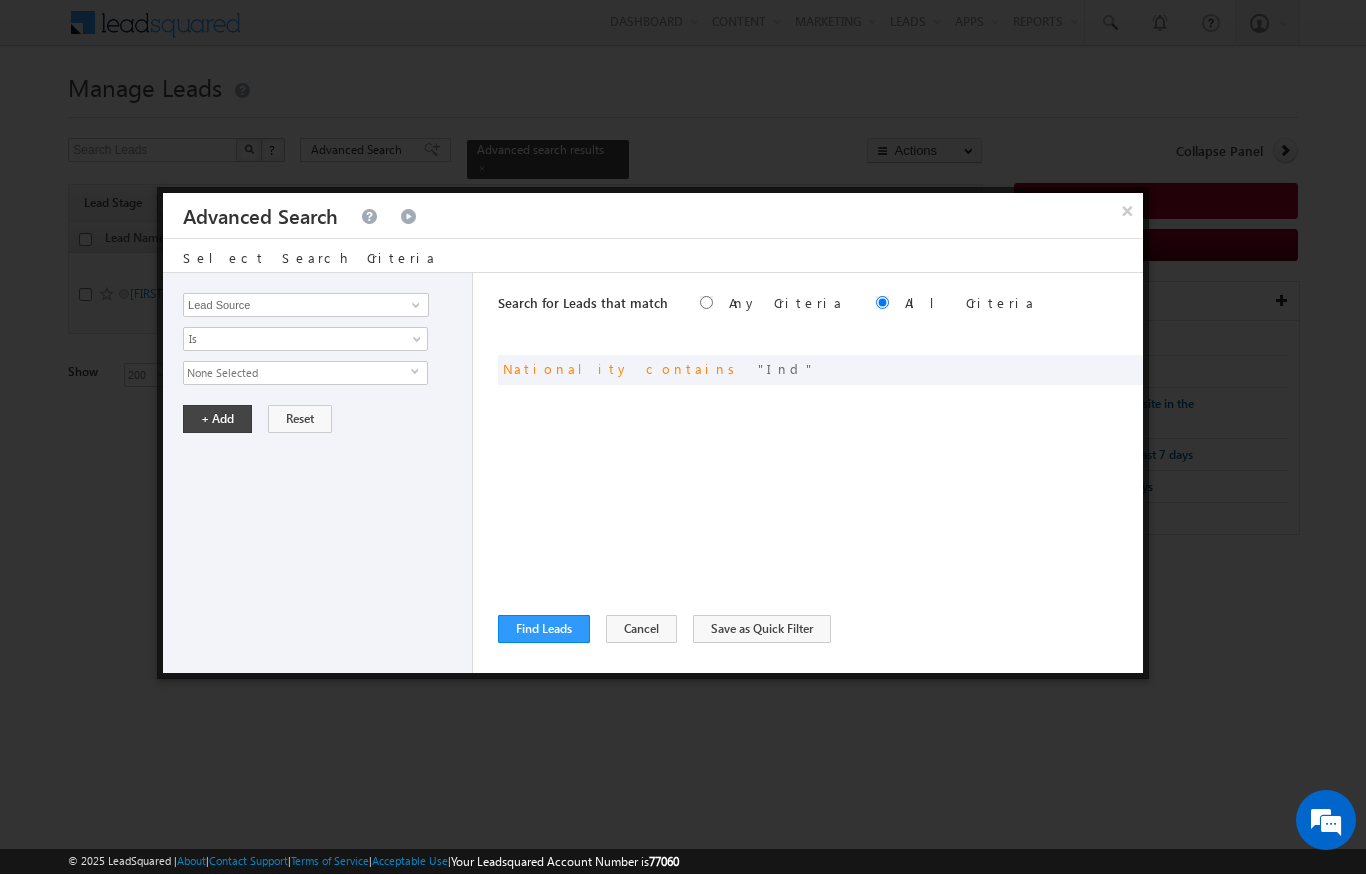 click on "None Selected" at bounding box center (297, 374) 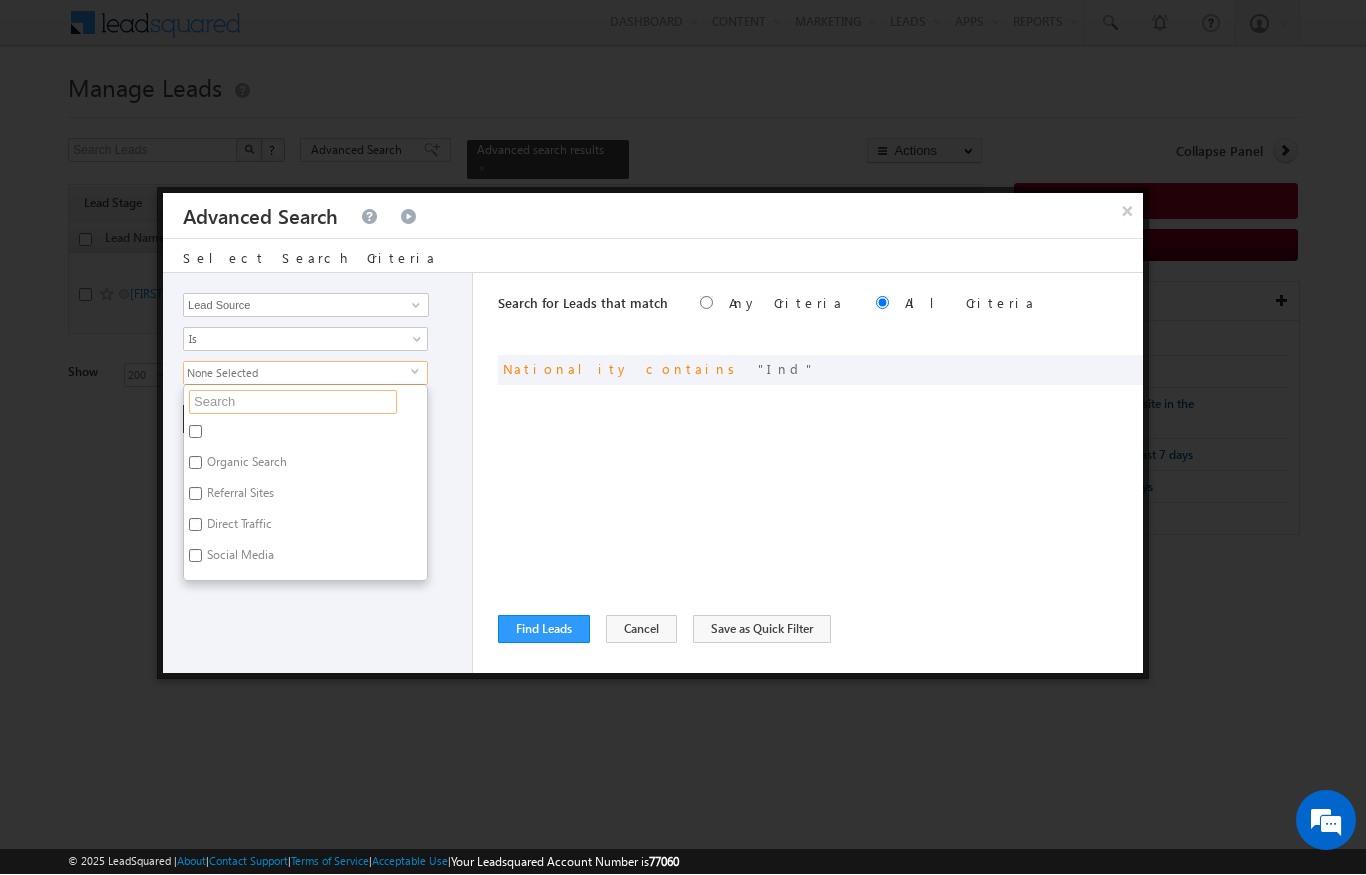 click at bounding box center [293, 403] 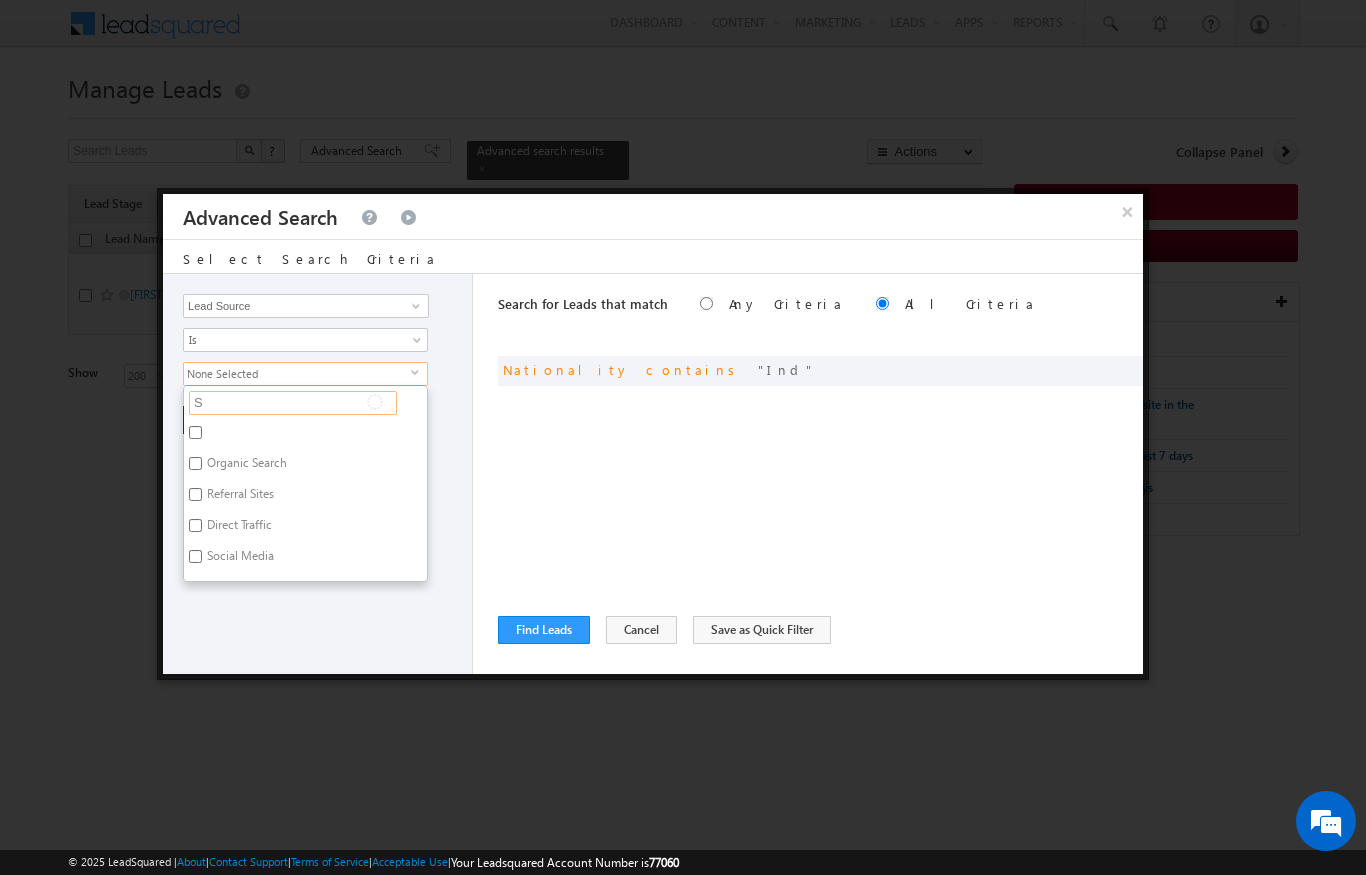 type on "Sa" 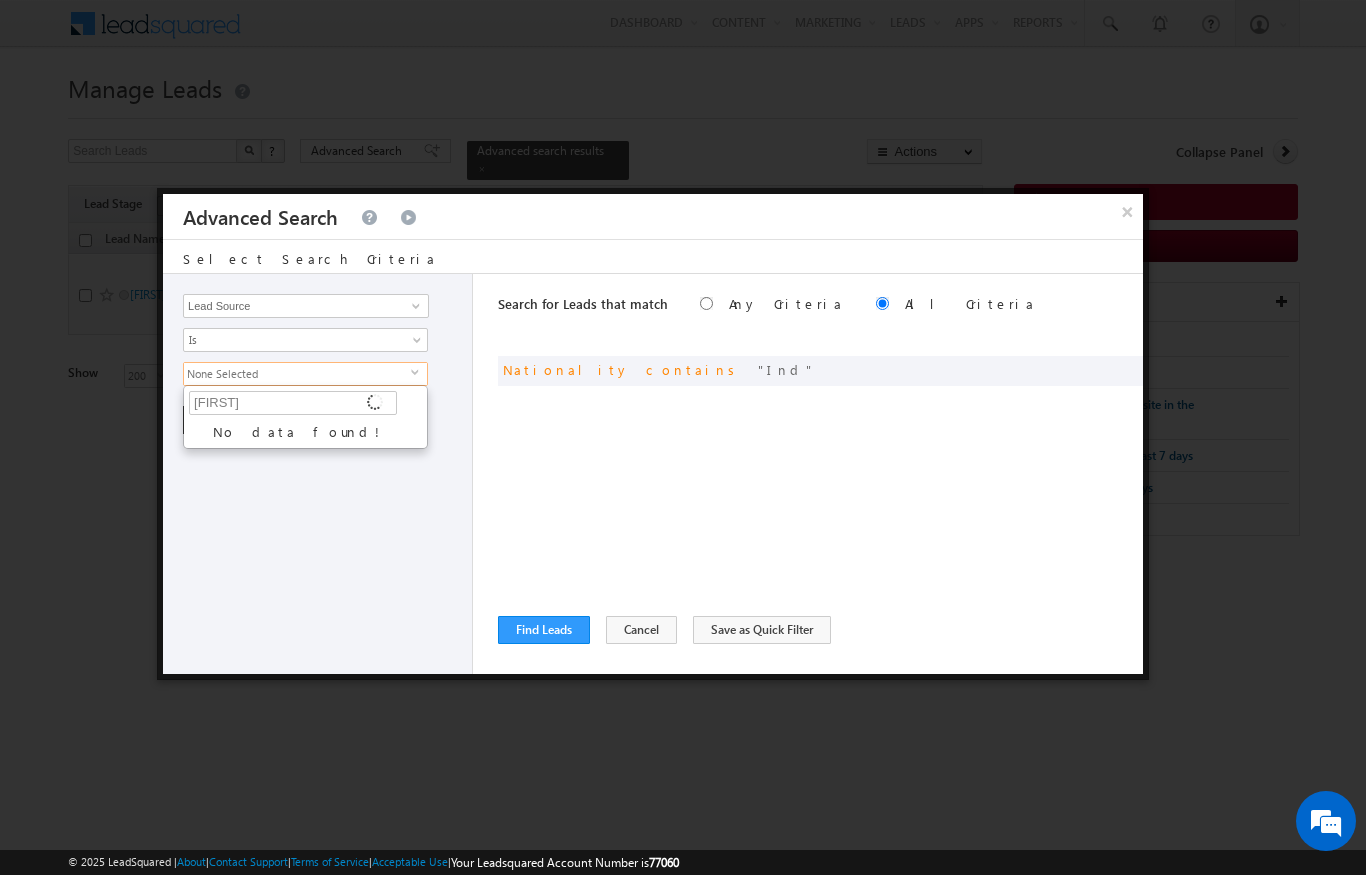 type on "Sch" 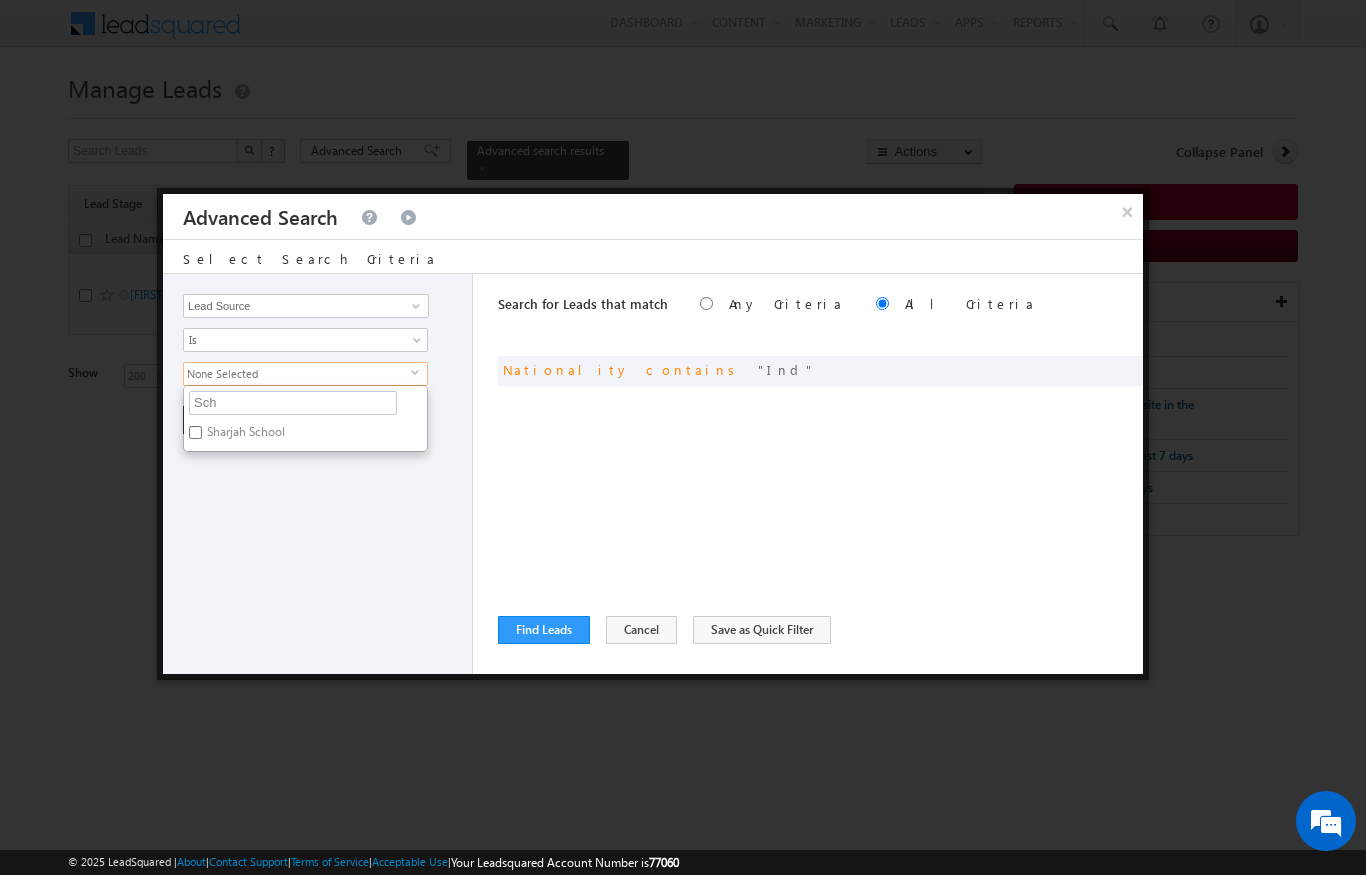 click on "Sharjah School" at bounding box center (244, 435) 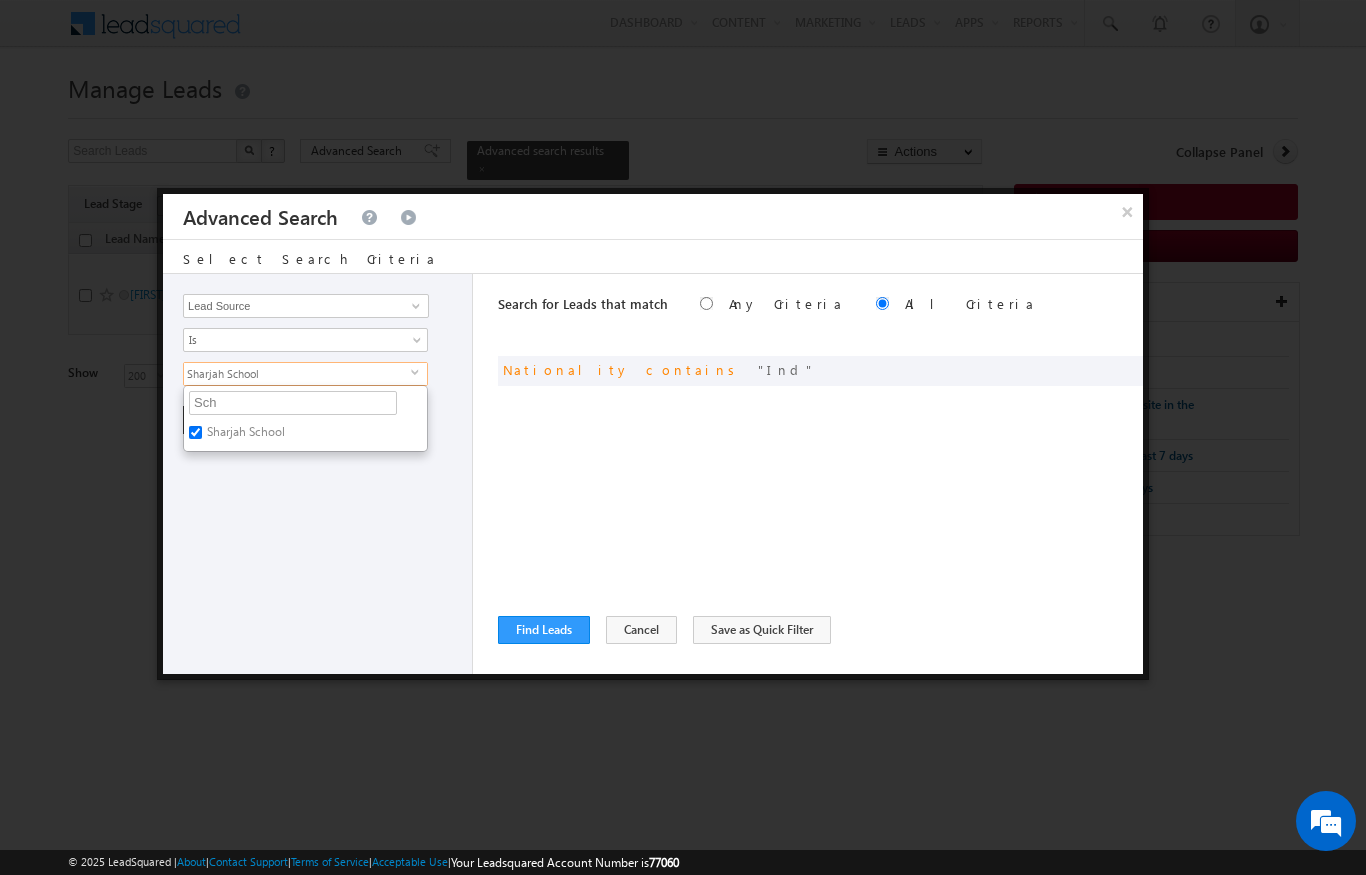 click on "Opportunity Type Lead Activity Task Sales Group  Prospect Id Address 1 Address 2 AML - File Booking Form - File Budget Building Name Buyer Persona Campaign Name Caste City Client Type Company Contact Stage Conversion Referrer URL Country Created By Id Created On Current Opt In Status Customer Type Developer DNCR Status Do Not Call Do Not Email Do Not SMS Do Not Track Do you want to invest in dubai Email Emirate Emirates ID - File Engagement Score Father Name First Name Focus Project Form Name Grade Job Title Last Activity Last Activity Date Last Name Last Opt In Email Sent Date Latitude Lead Number Lead Origin Lead Remarks Lead Score Lead Source Lead Stage Longitude Master Project meet your team Date Meeting Done Date  Meeting Location Mobile Number Modified By Id Modified On Nationality Not Picked counter Notes Opt In Date Opt In Details Order Value Owner Passport - File Phone Number Plot Area Possession Procedure Name Project Project Name Project Suggested Qualify follow up" at bounding box center (318, 474) 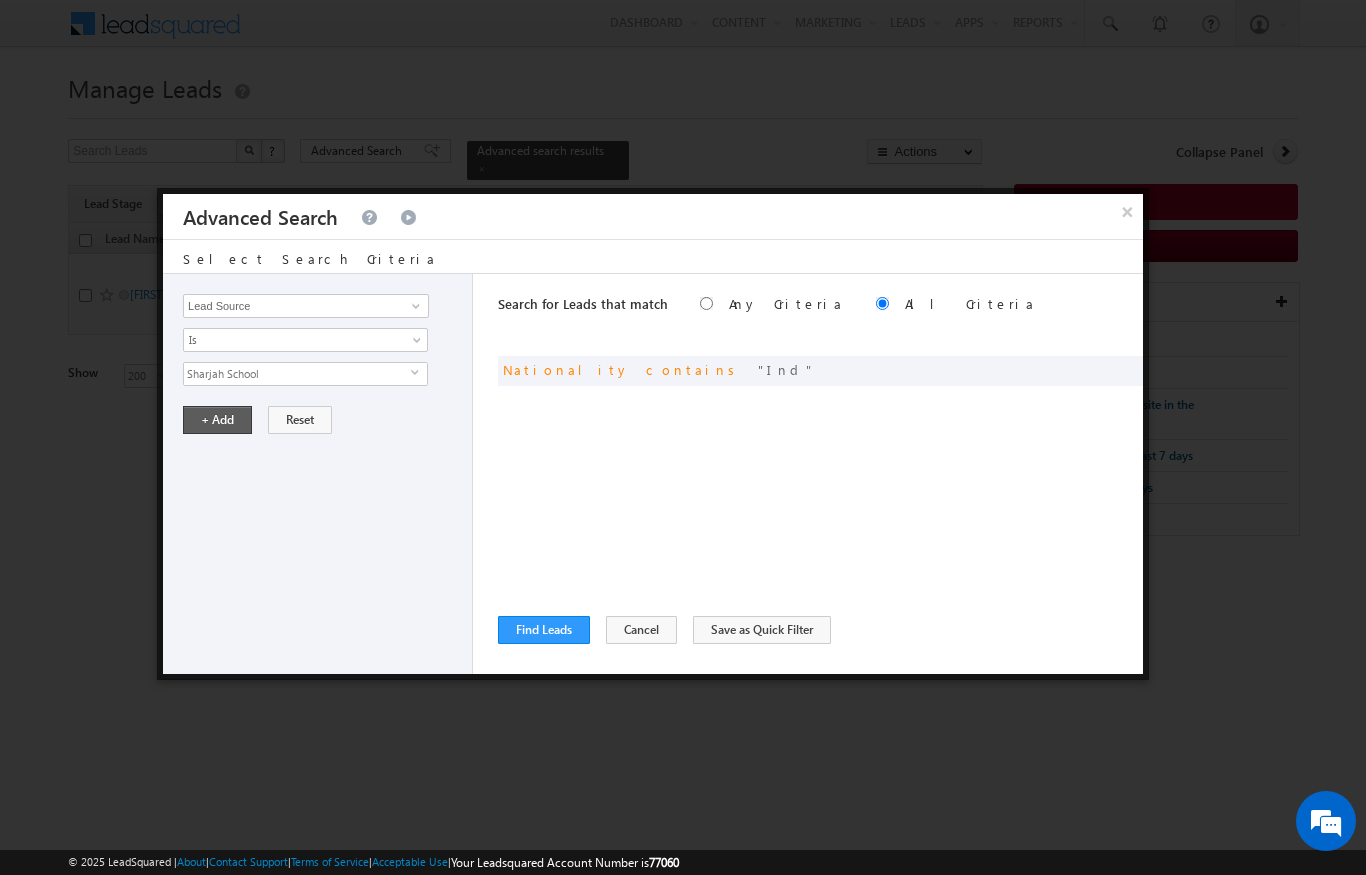 click on "+ Add" at bounding box center (217, 420) 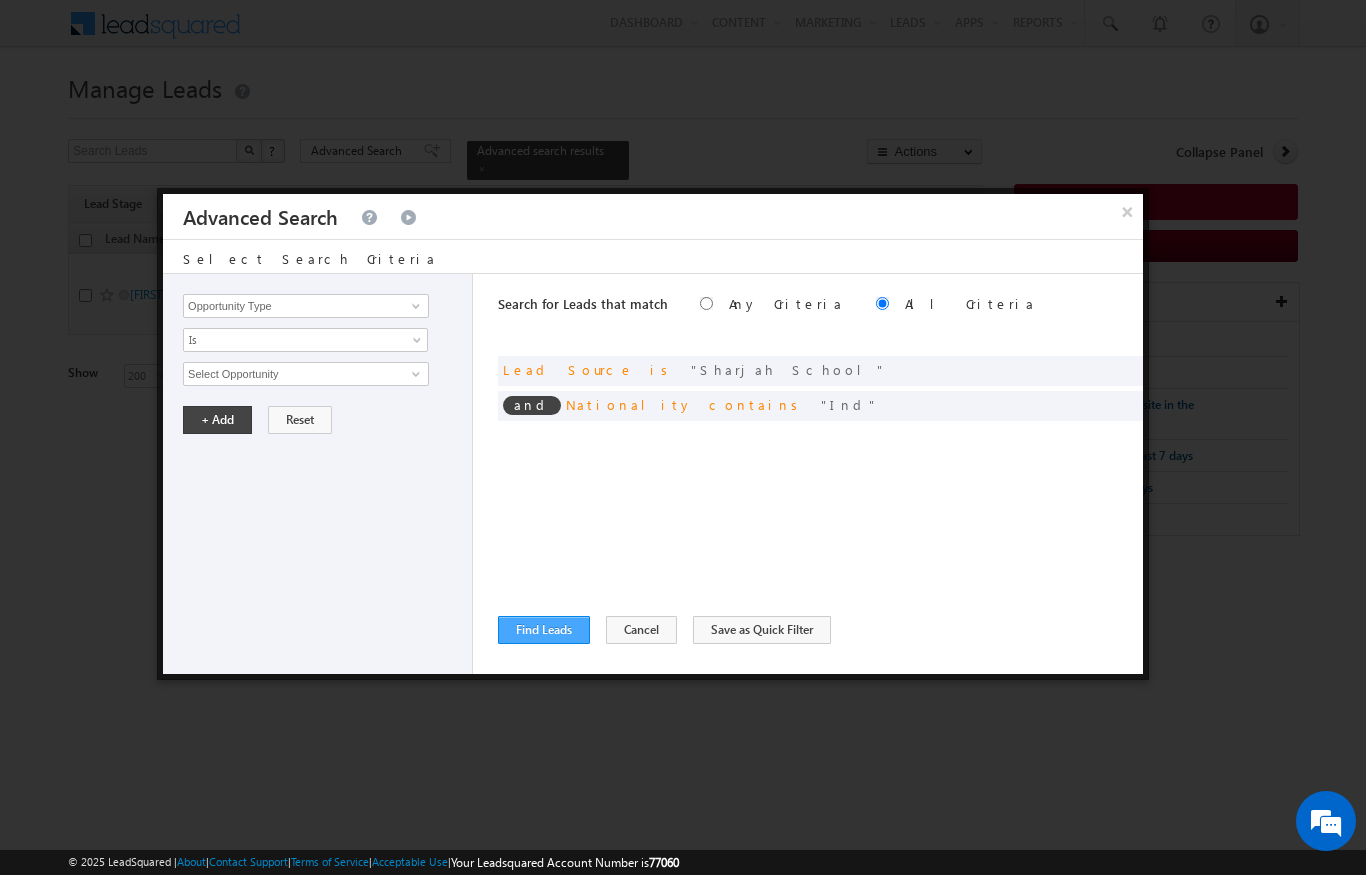 click on "Find Leads" at bounding box center (544, 630) 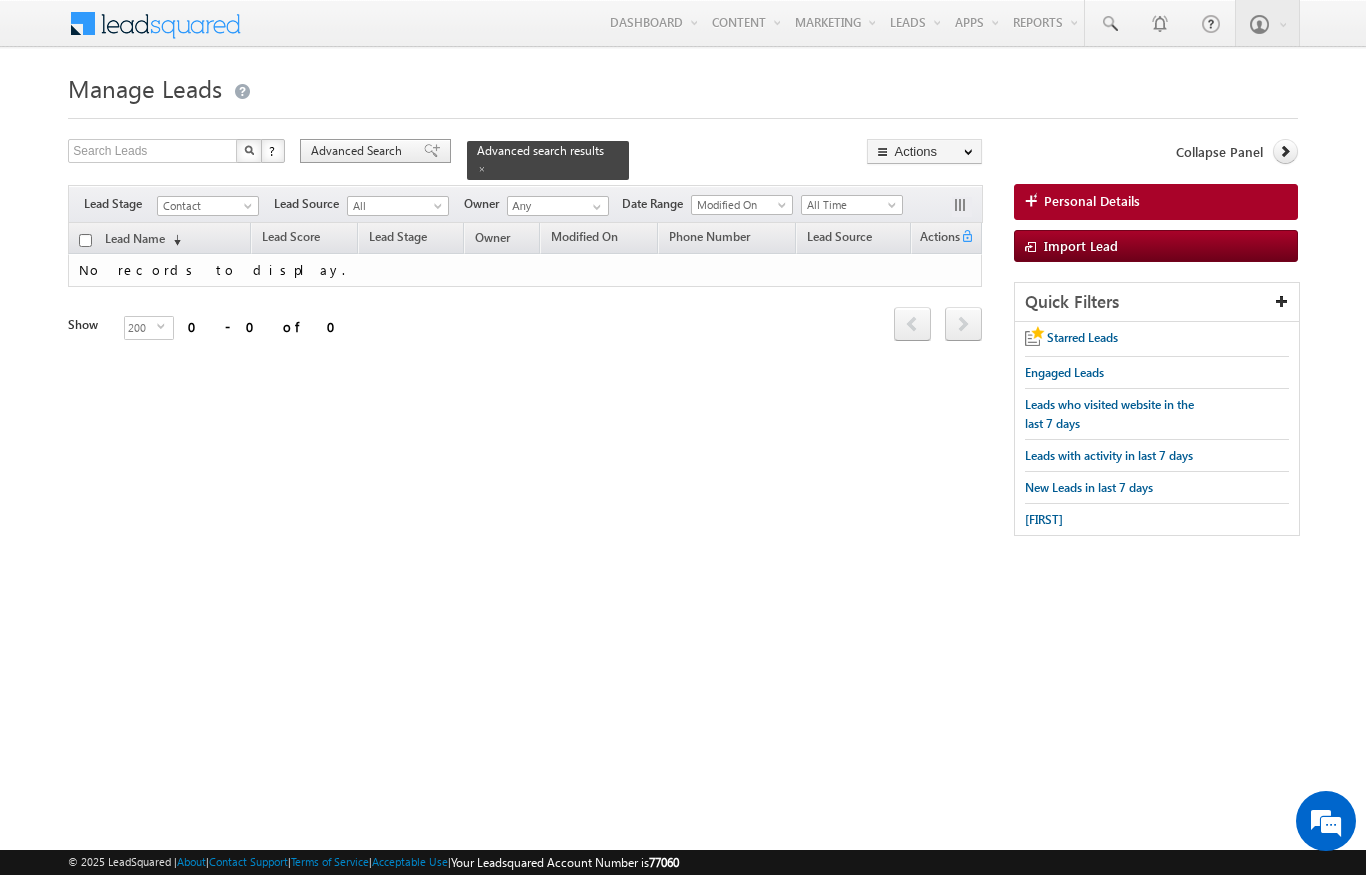 click on "Advanced Search" at bounding box center (359, 151) 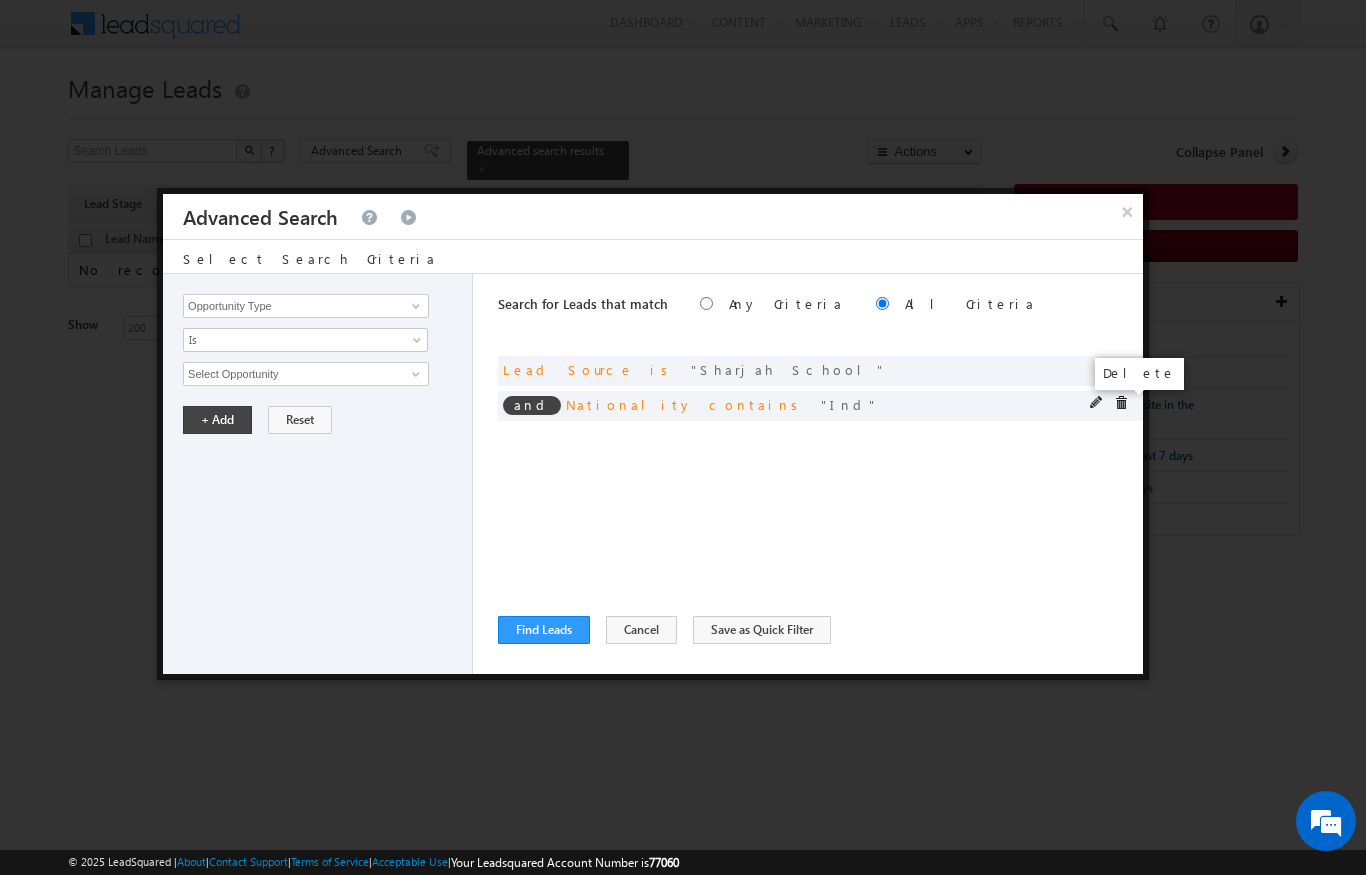 click at bounding box center [1121, 403] 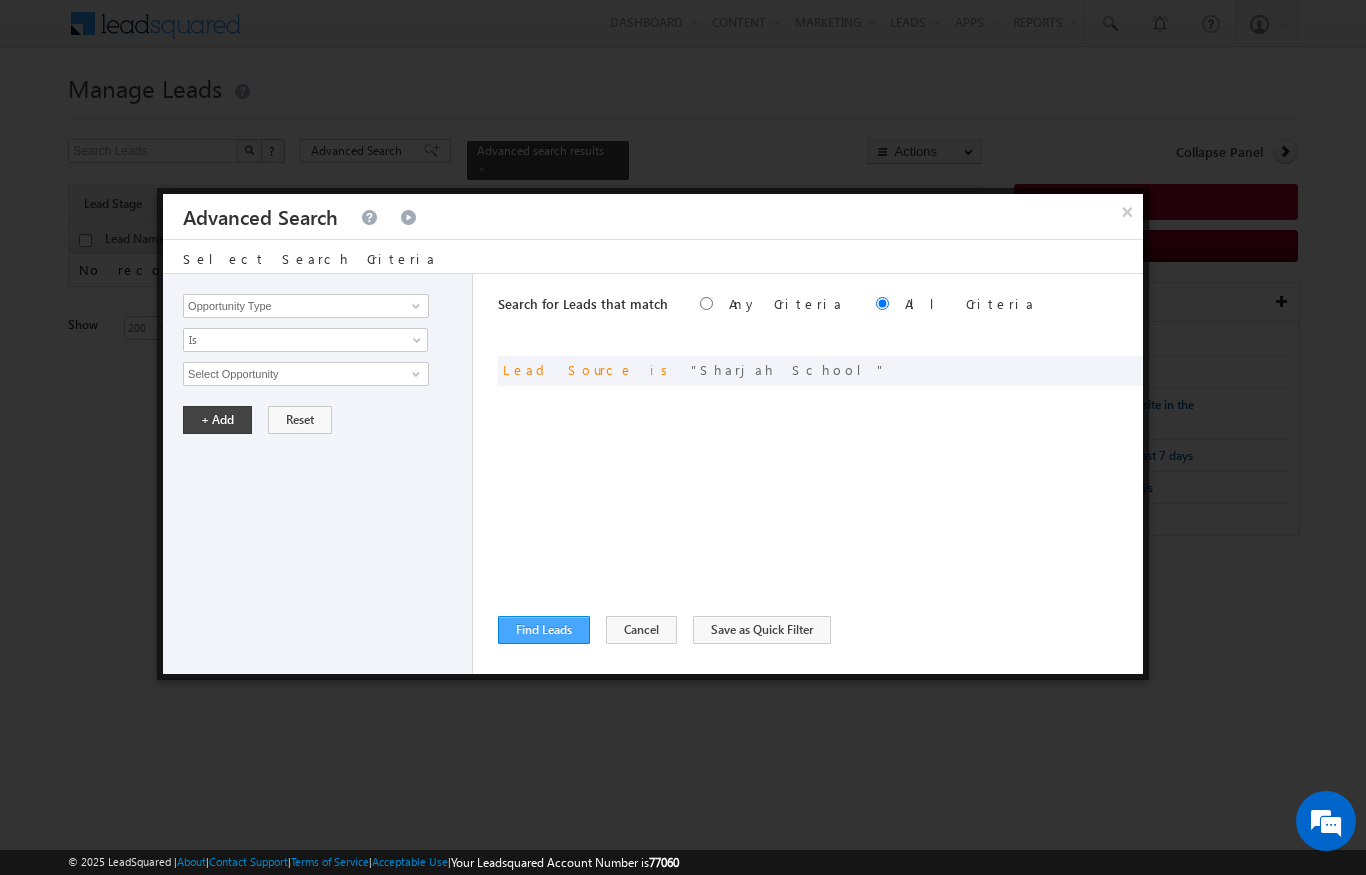 click on "Find Leads" at bounding box center [544, 630] 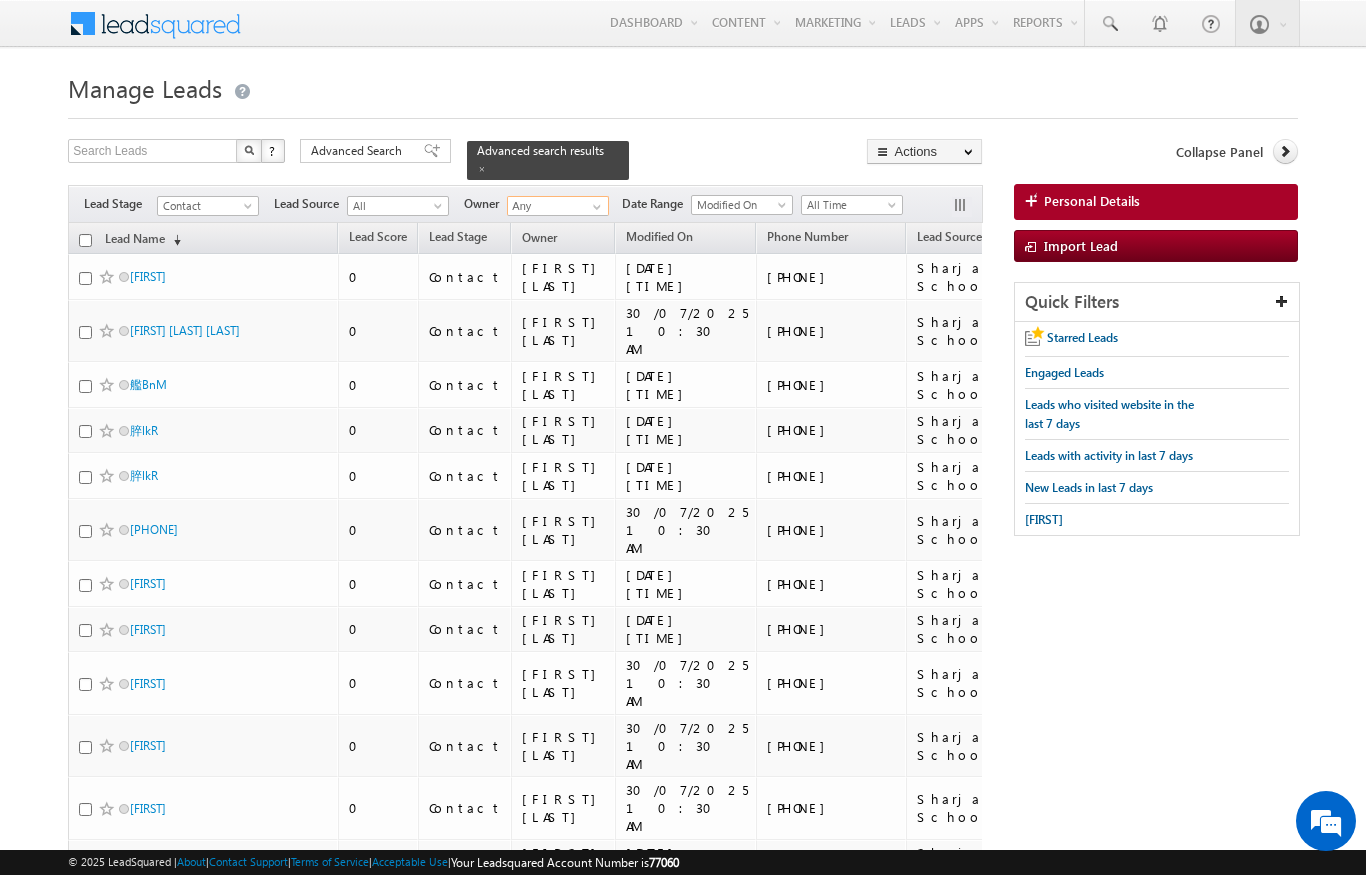 click on "Any" at bounding box center [558, 206] 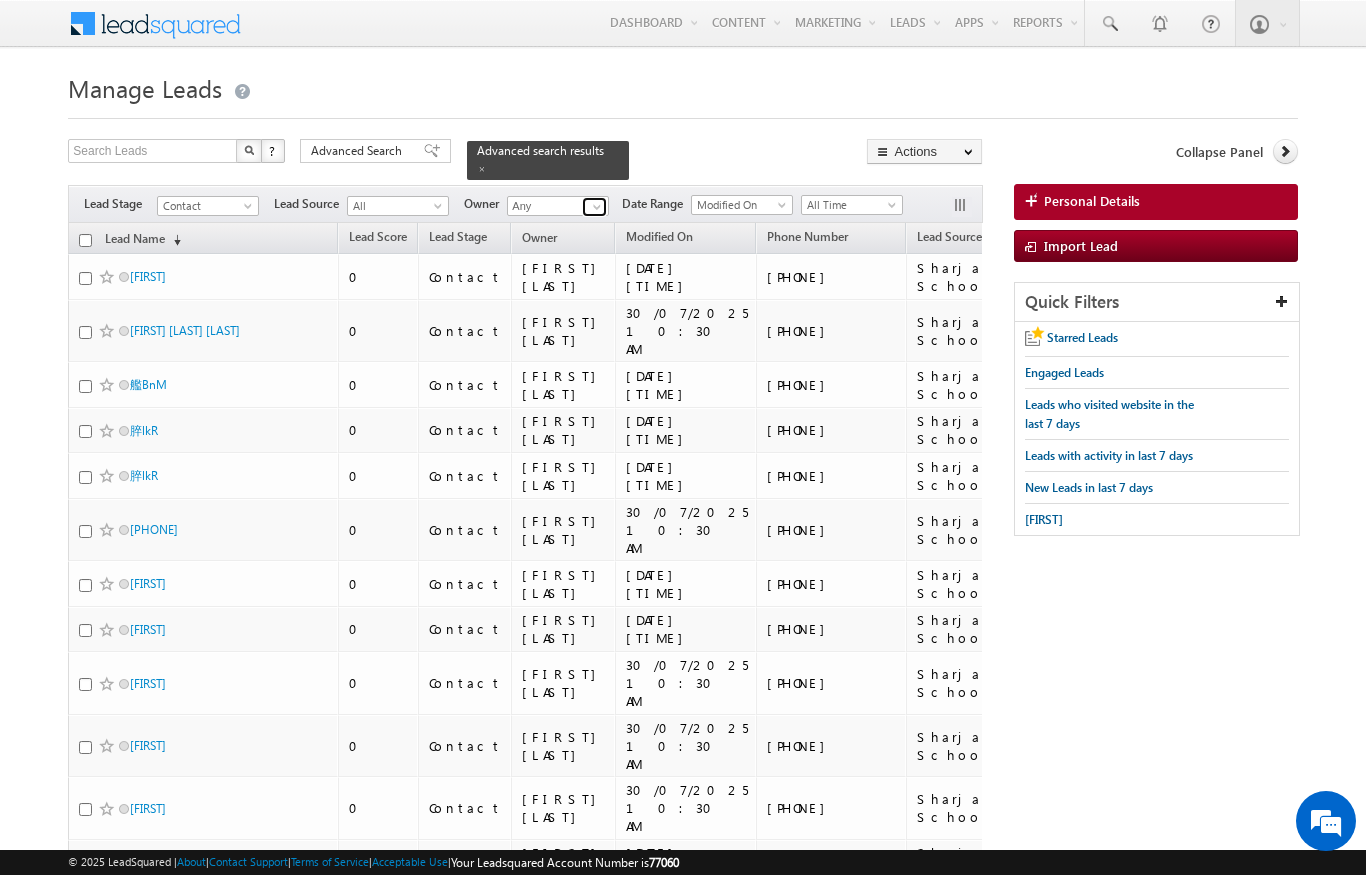 click at bounding box center (597, 207) 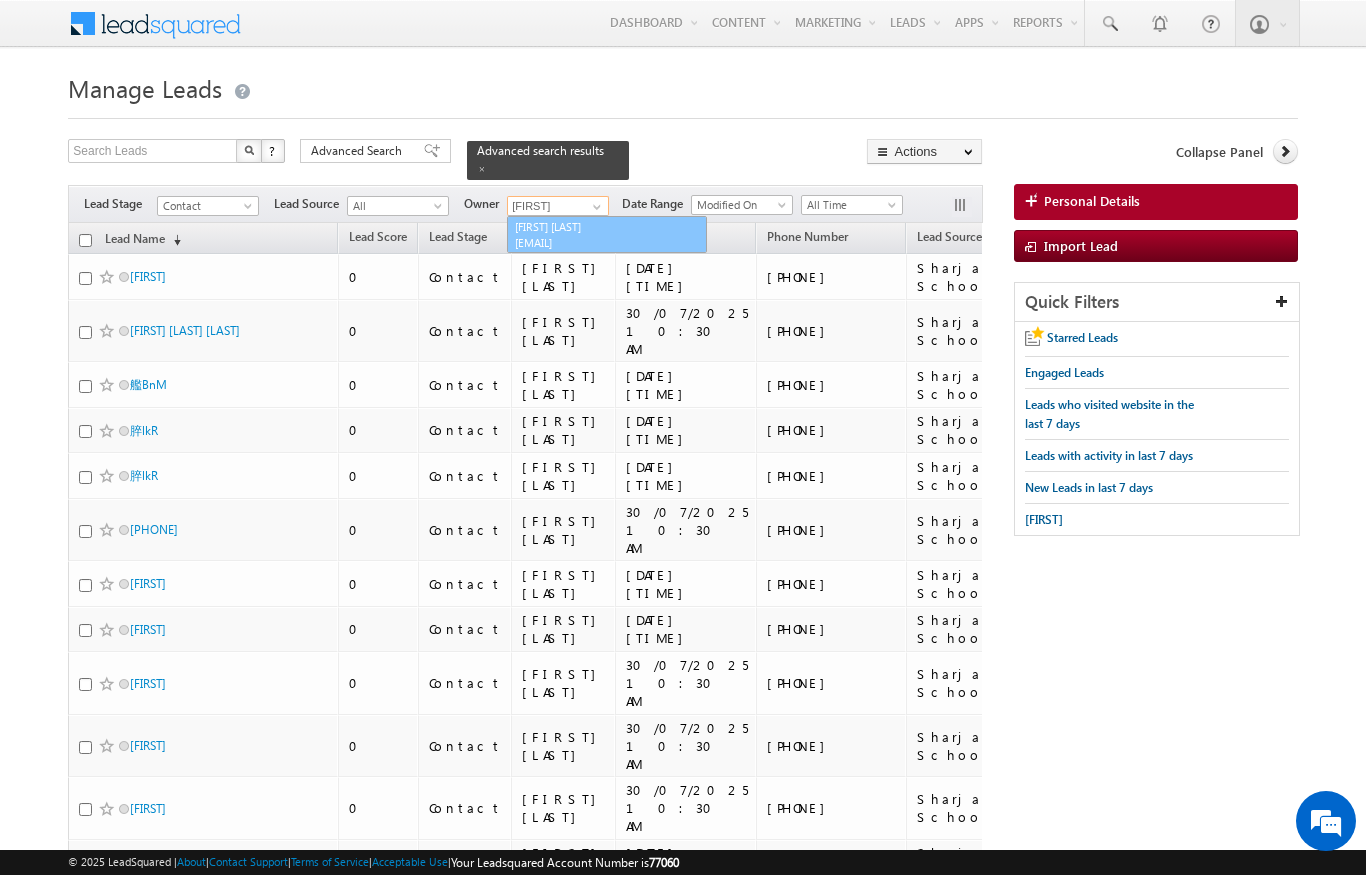 click on "[FIRST] [LAST] niraj.upadhyay@example.com" at bounding box center (607, 235) 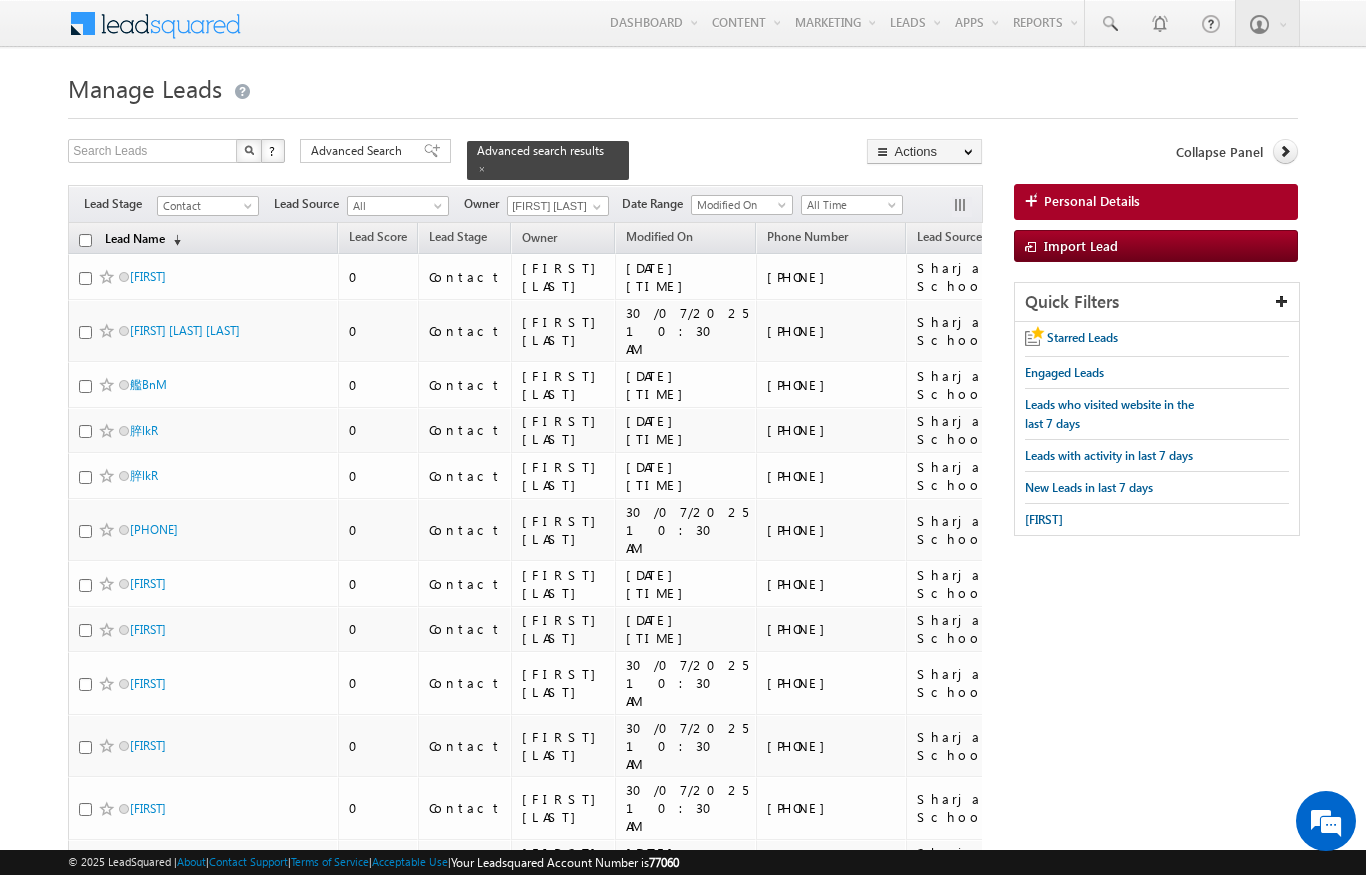 click on "Lead Name
(sorted descending)" at bounding box center (143, 240) 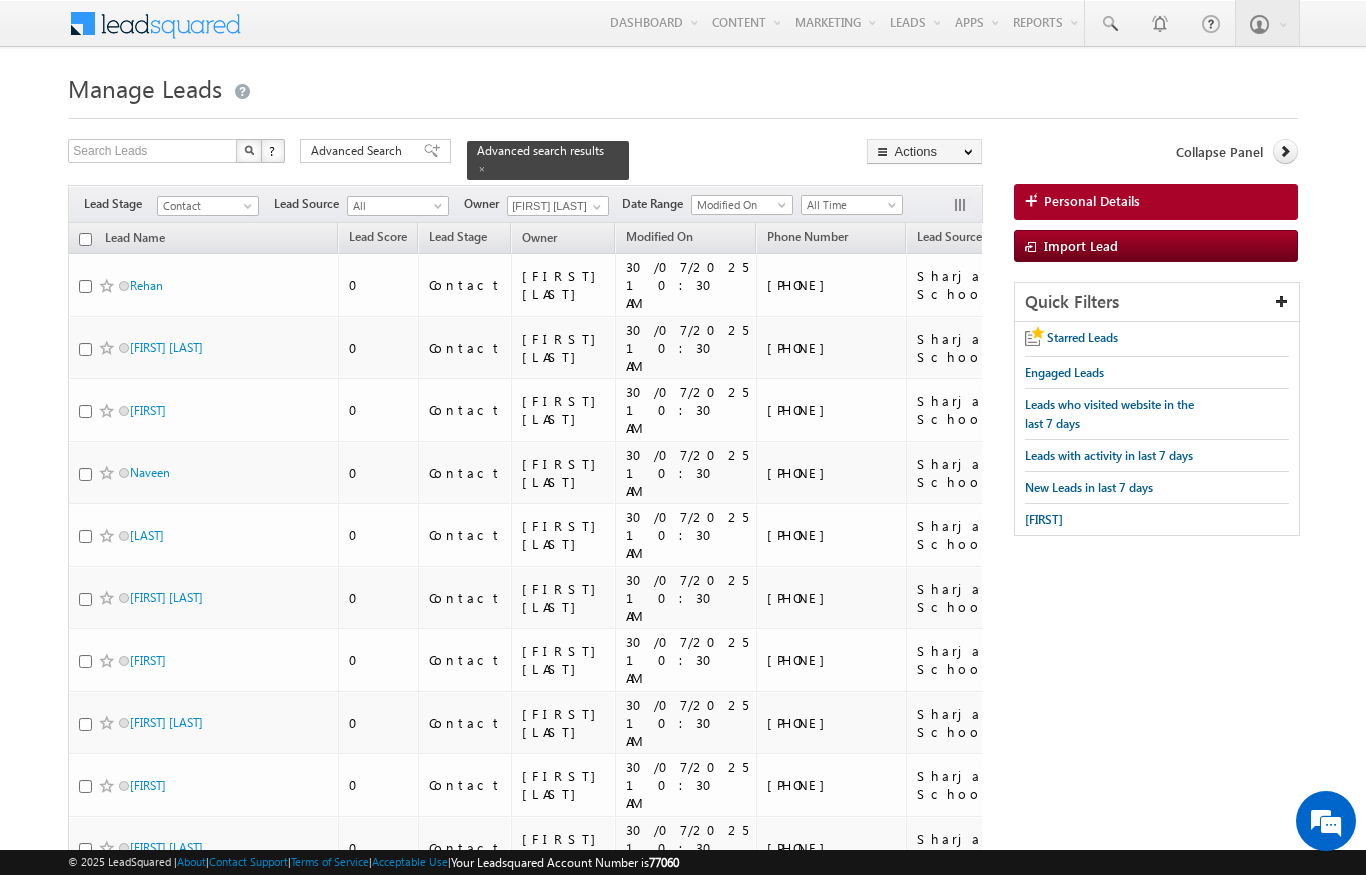 click at bounding box center (85, 239) 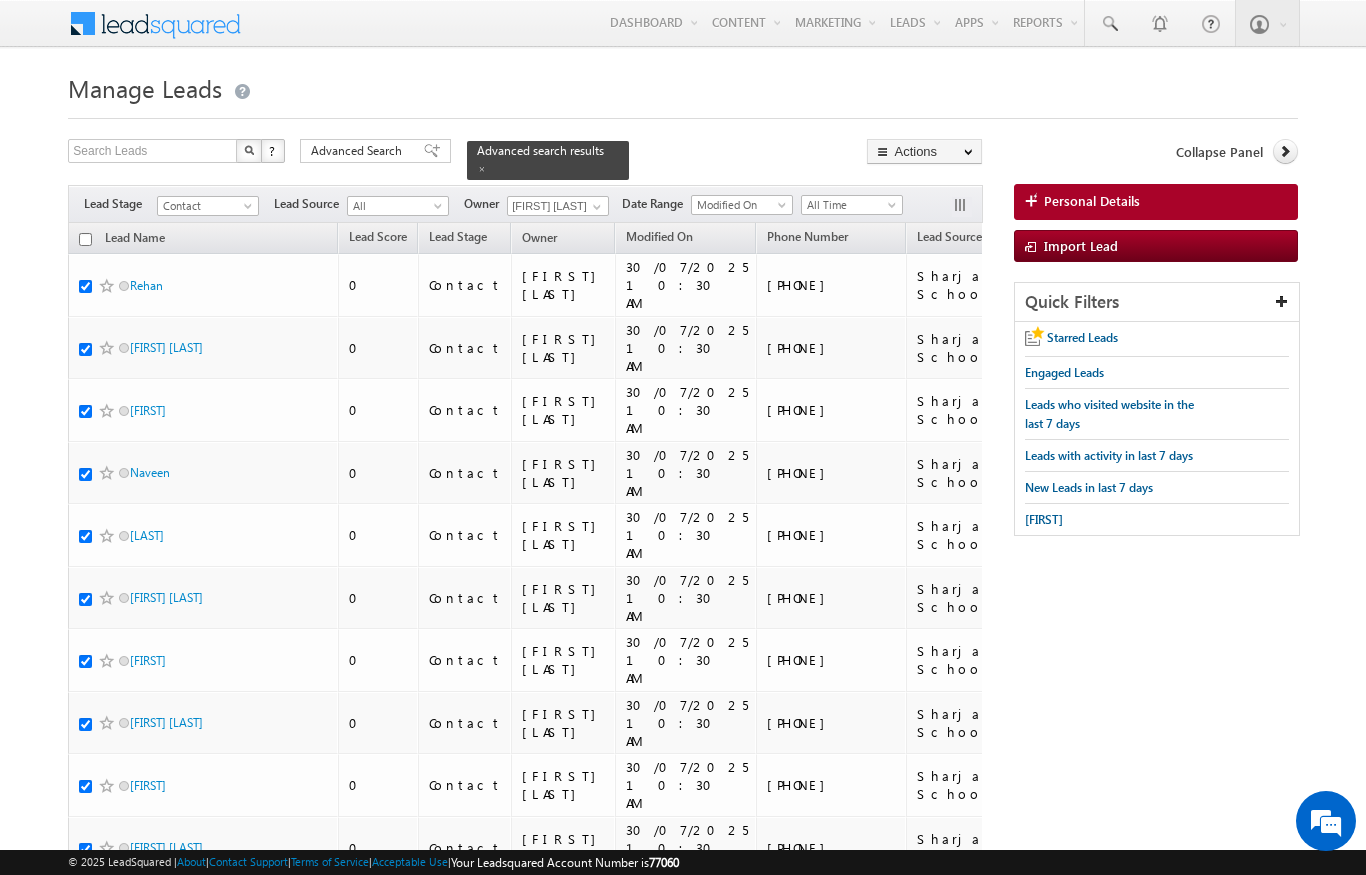 checkbox on "true" 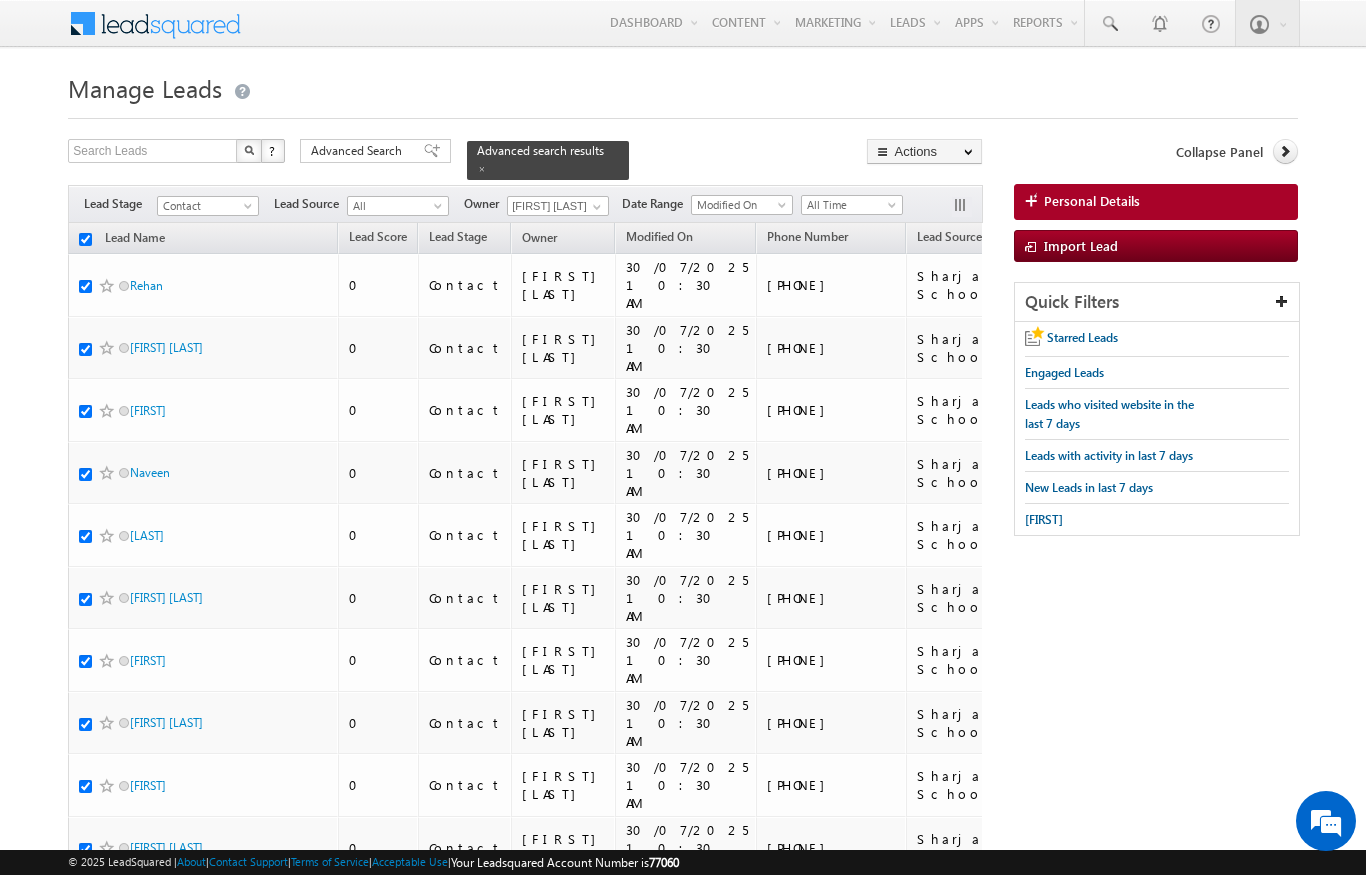 checkbox on "true" 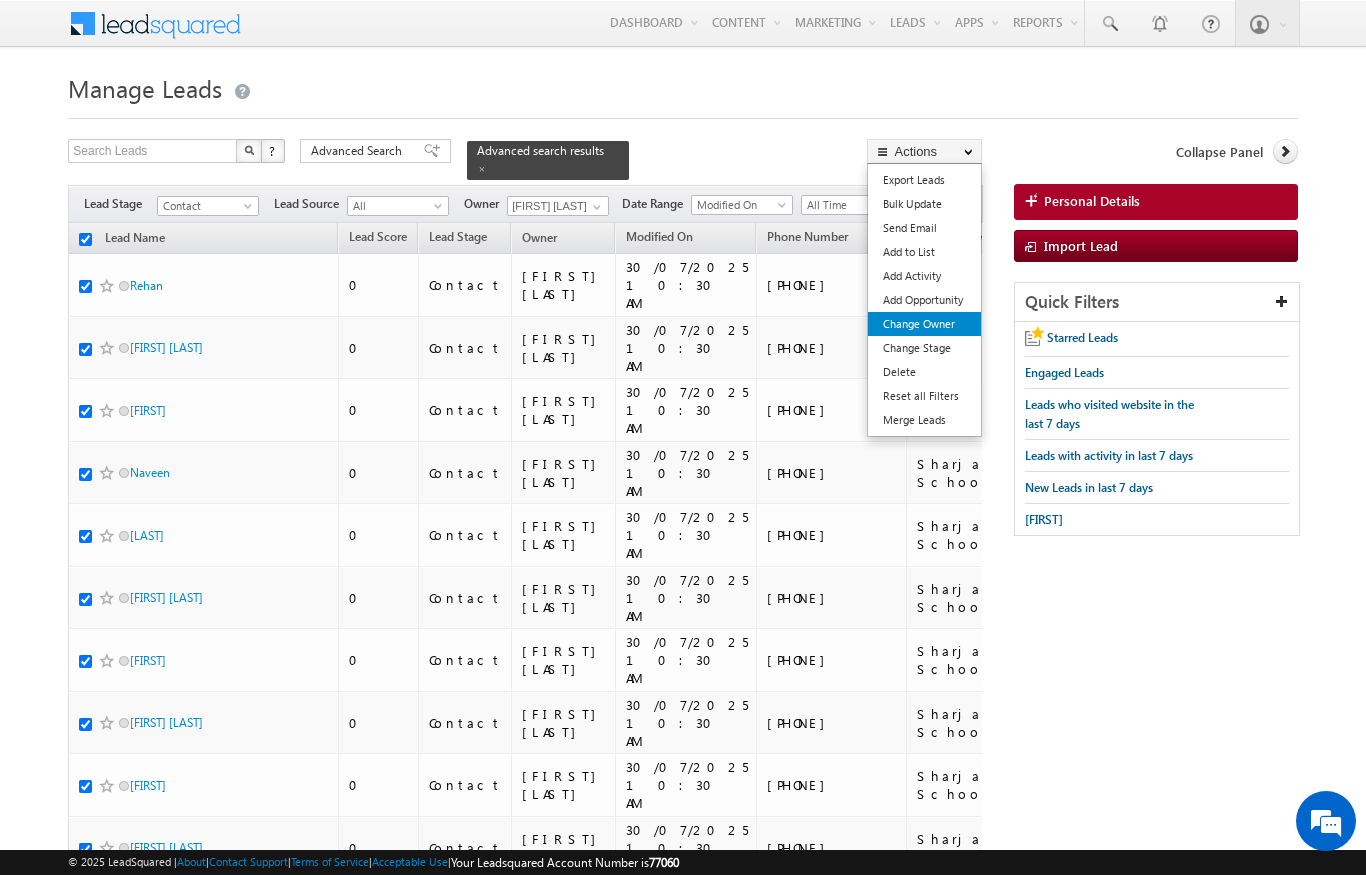 click on "Change Owner" at bounding box center (924, 324) 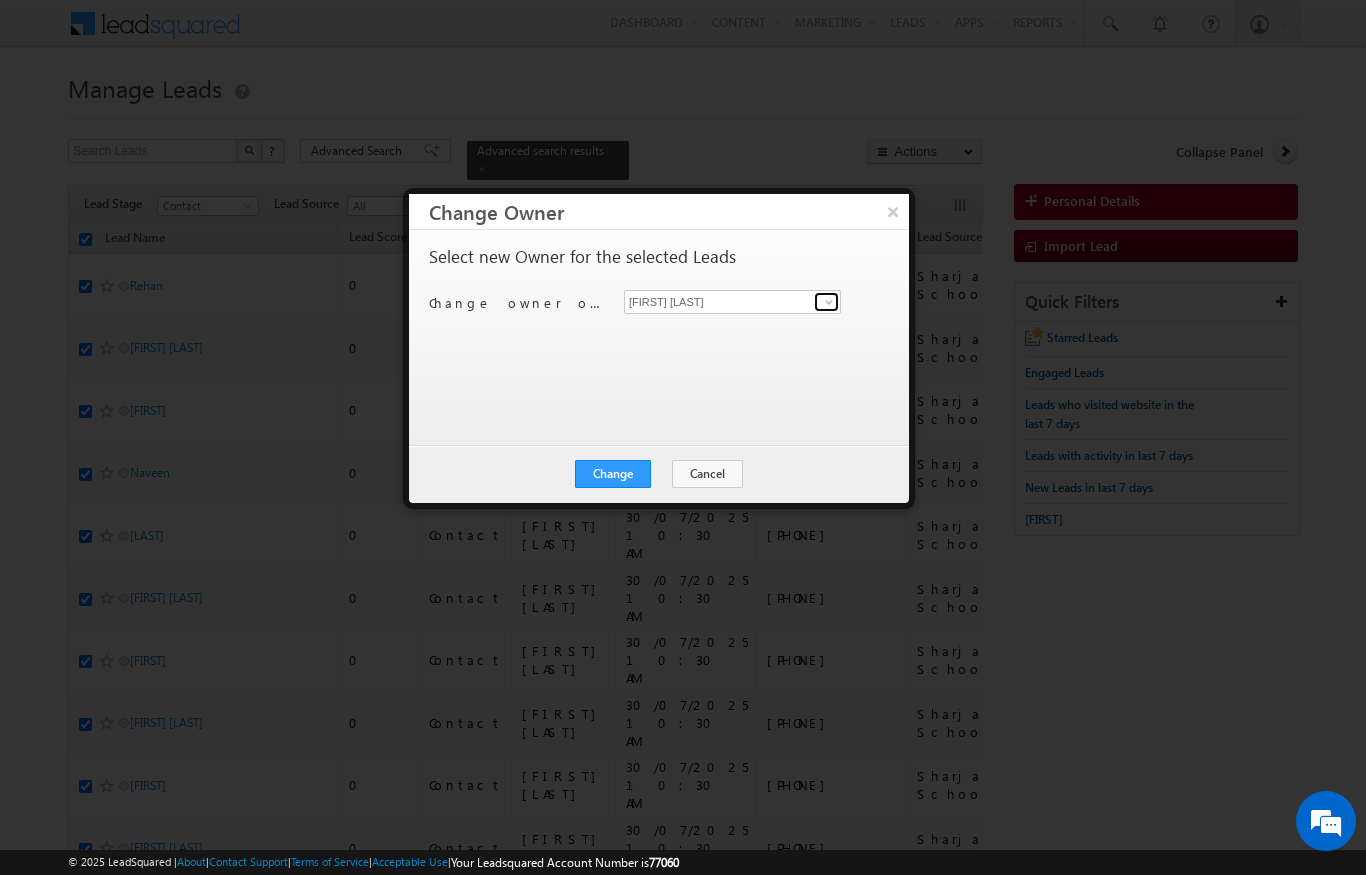 click at bounding box center [829, 302] 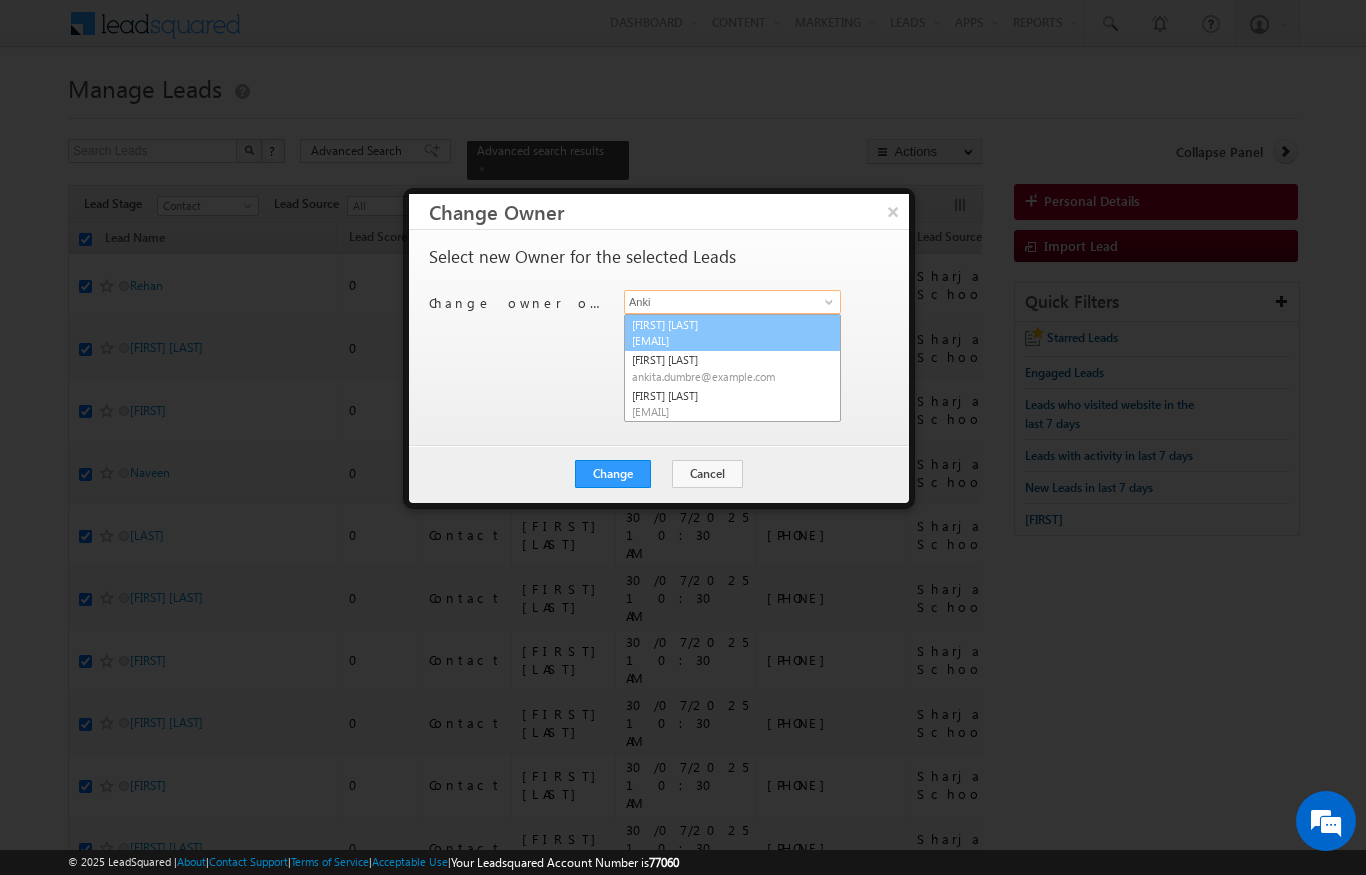 click on "[EMAIL]" at bounding box center (722, 340) 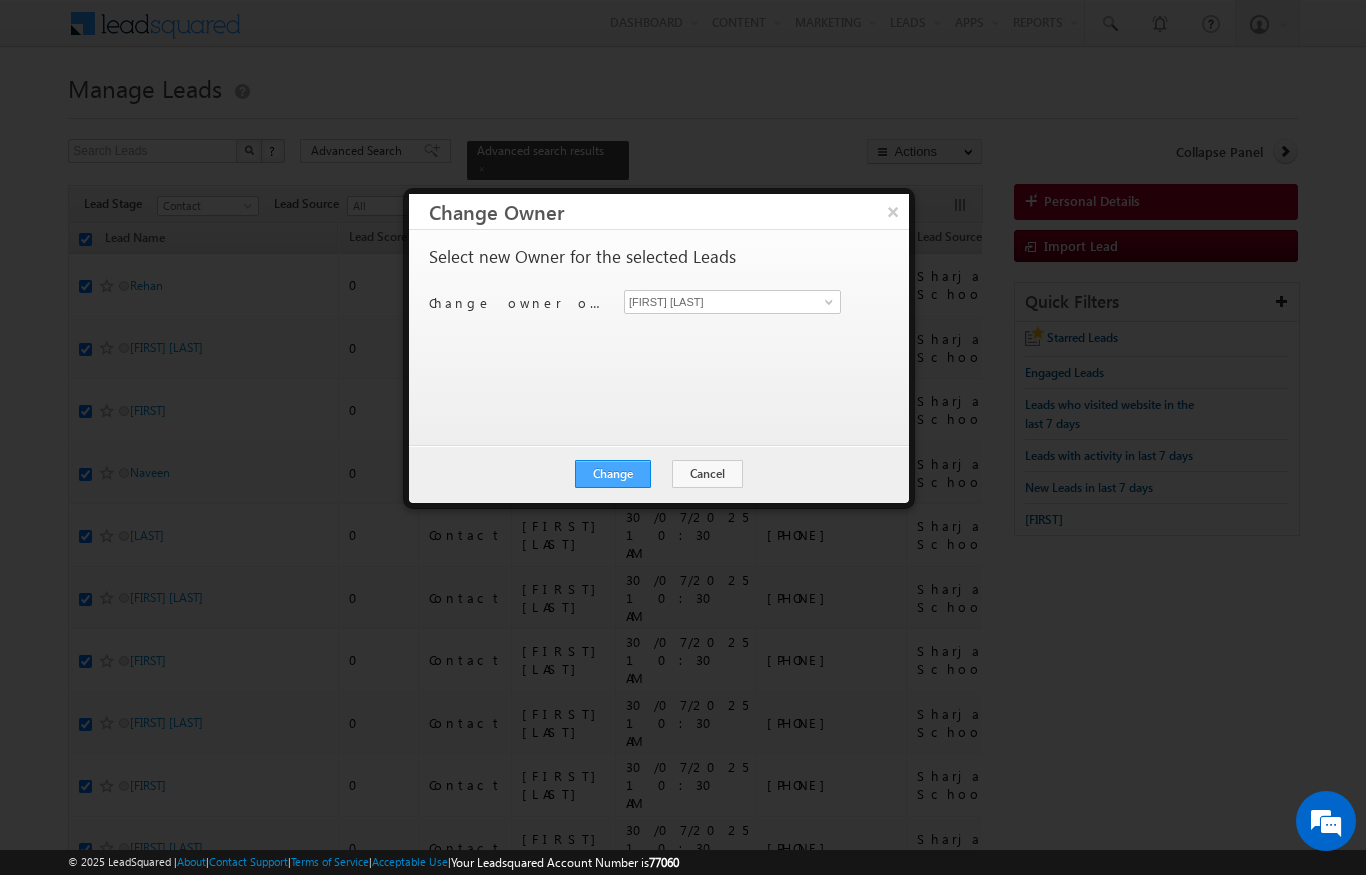 click on "Change" at bounding box center (613, 474) 